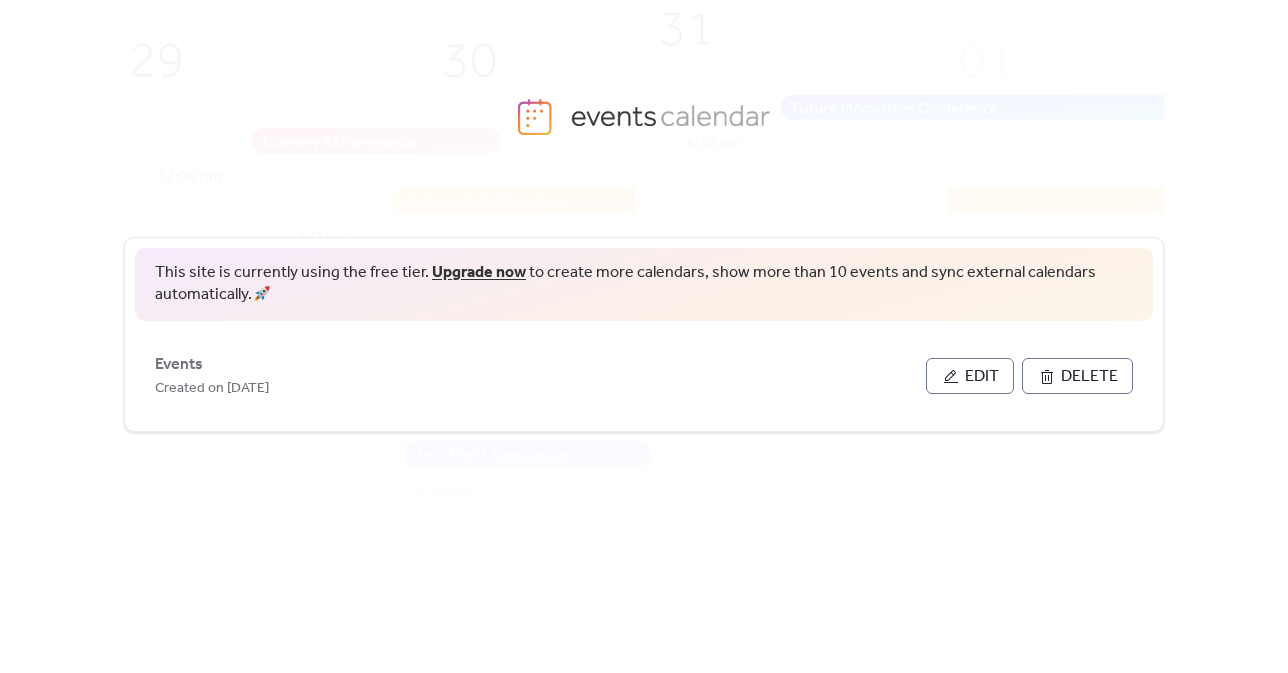 scroll, scrollTop: 0, scrollLeft: 0, axis: both 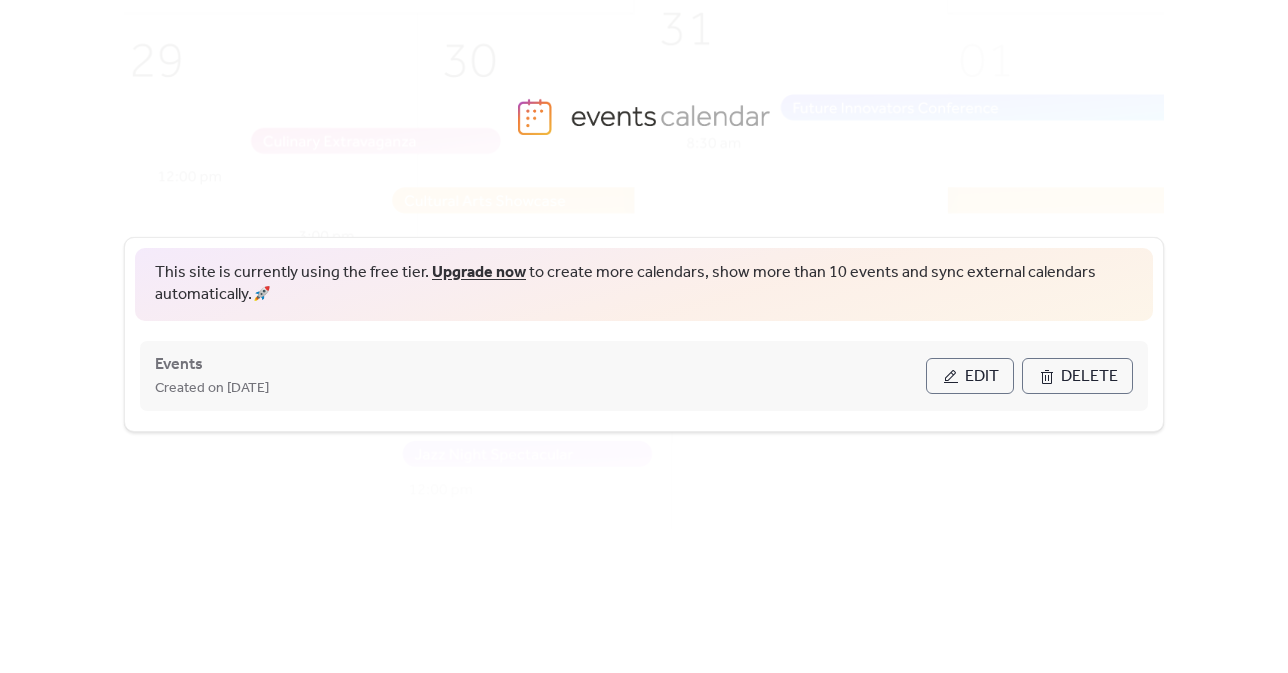 click on "Edit" at bounding box center (970, 376) 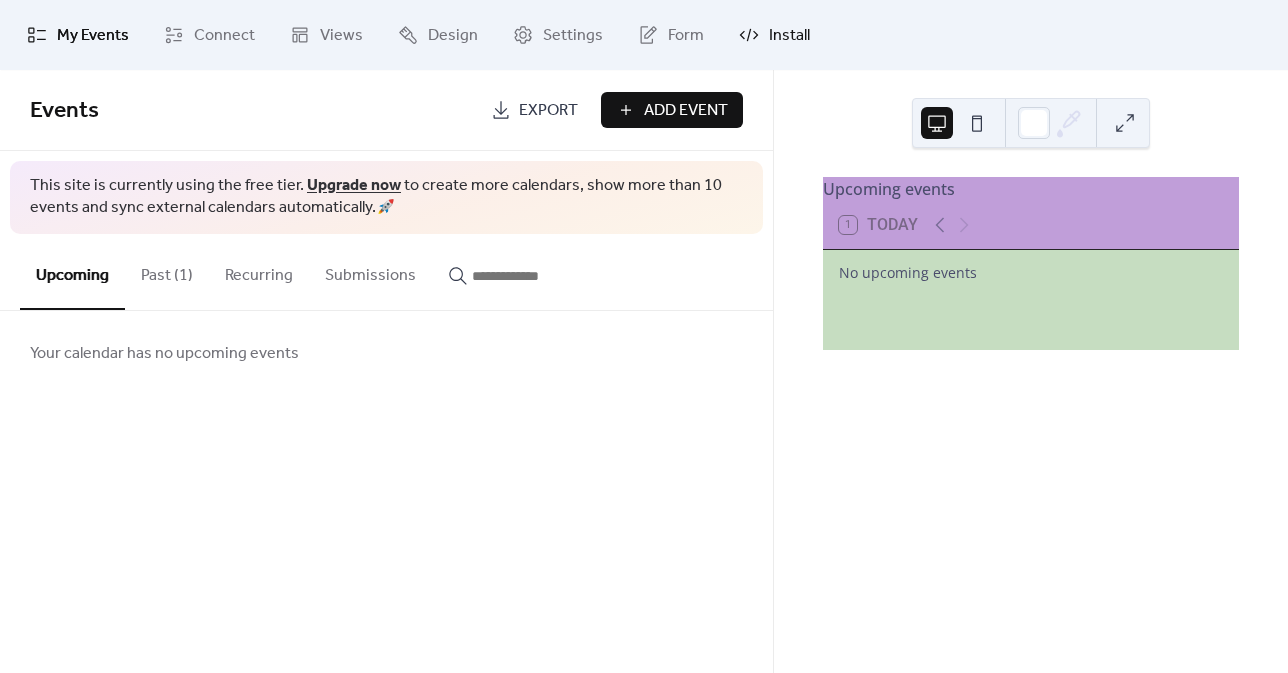 click on "Install" at bounding box center (789, 36) 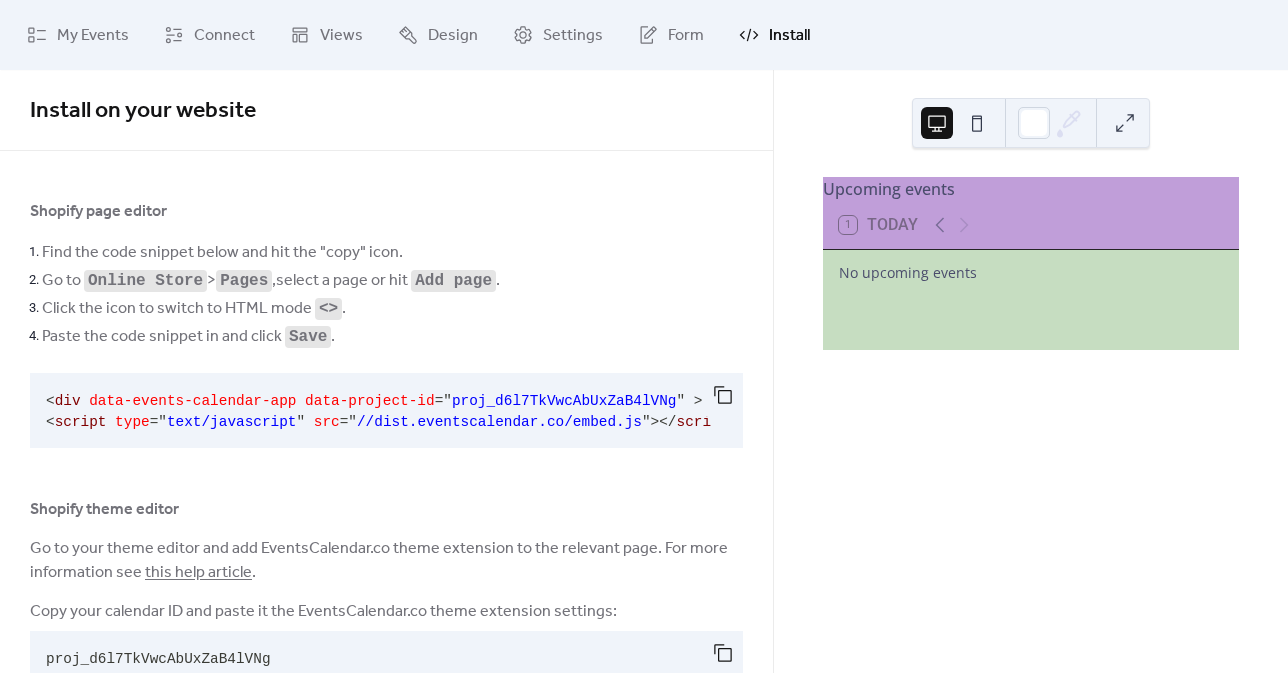 scroll, scrollTop: 0, scrollLeft: 65, axis: horizontal 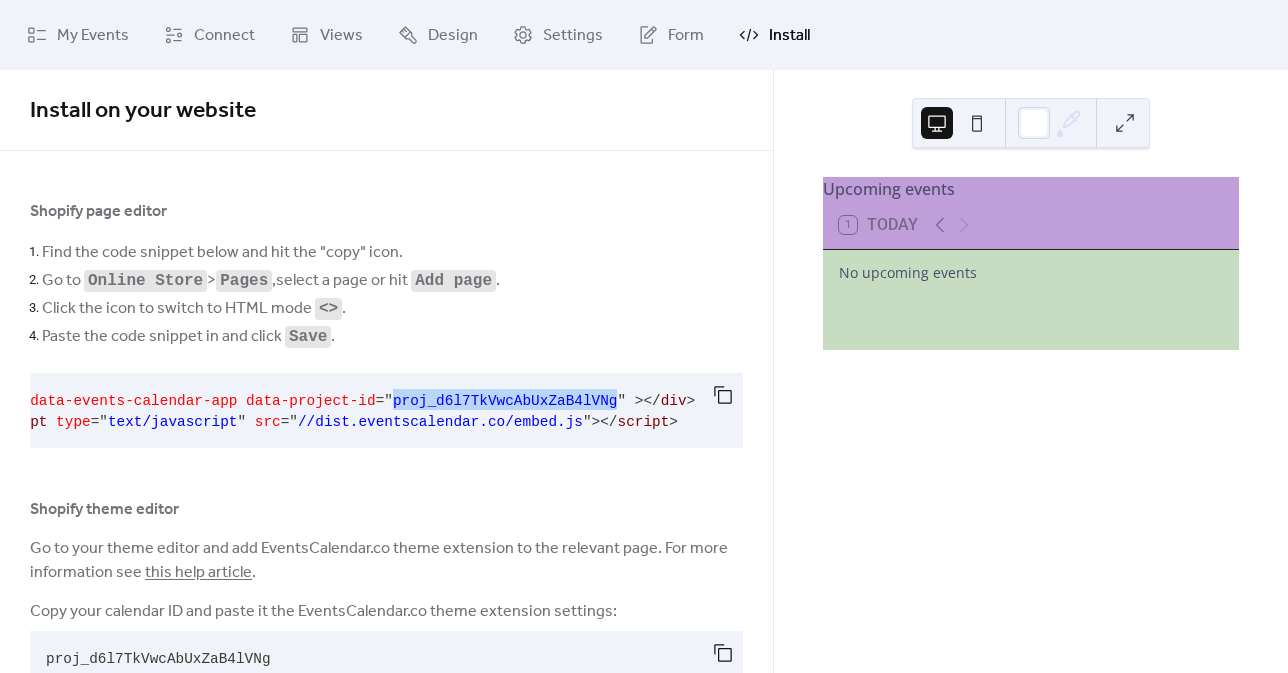 drag, startPoint x: 611, startPoint y: 400, endPoint x: 390, endPoint y: 399, distance: 221.00226 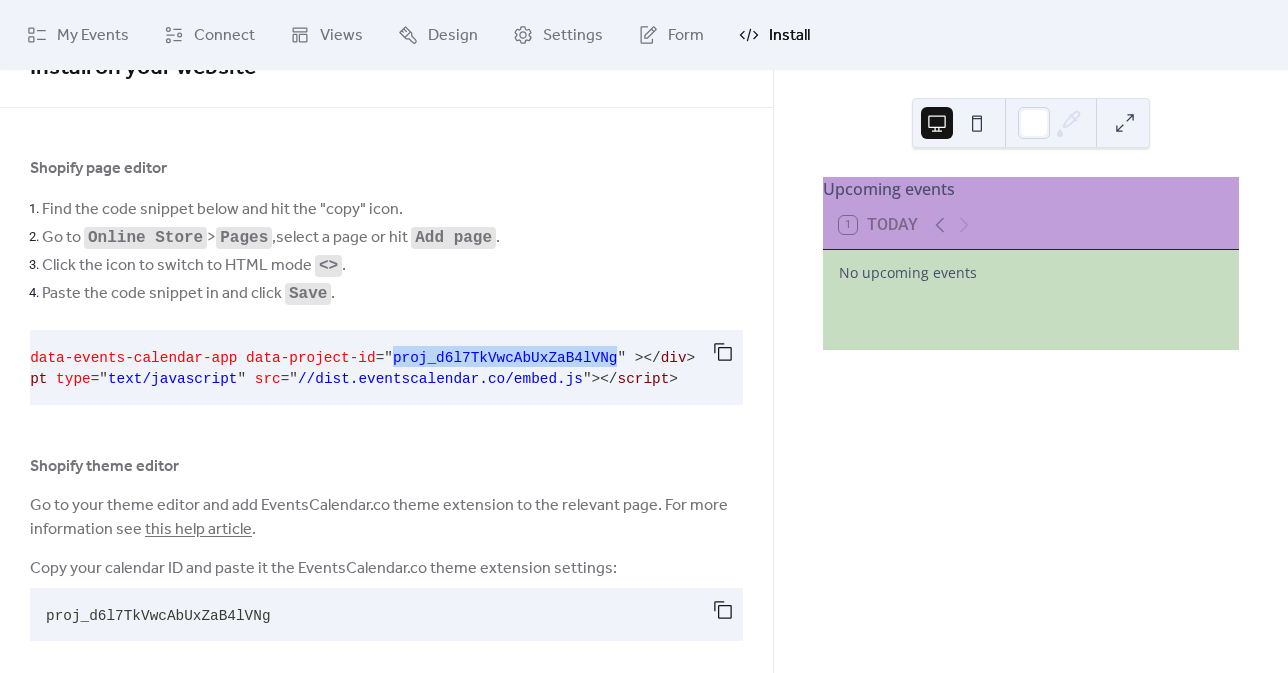 scroll, scrollTop: 65, scrollLeft: 0, axis: vertical 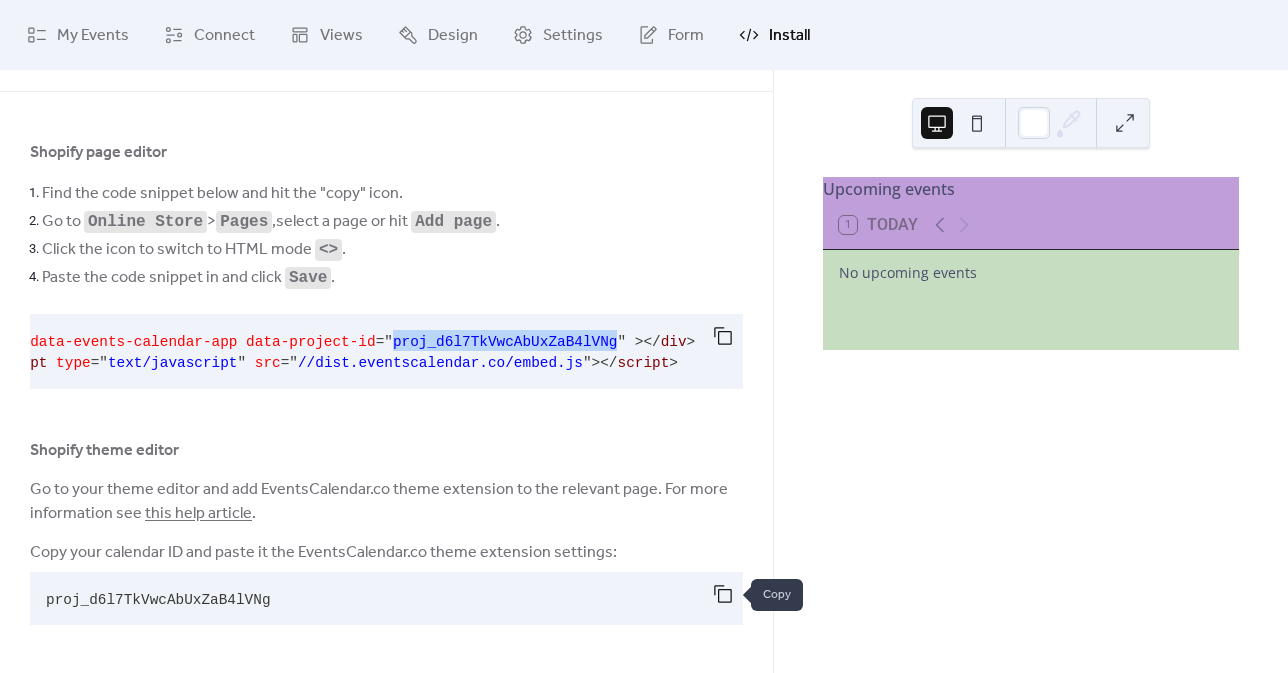 click at bounding box center (723, 594) 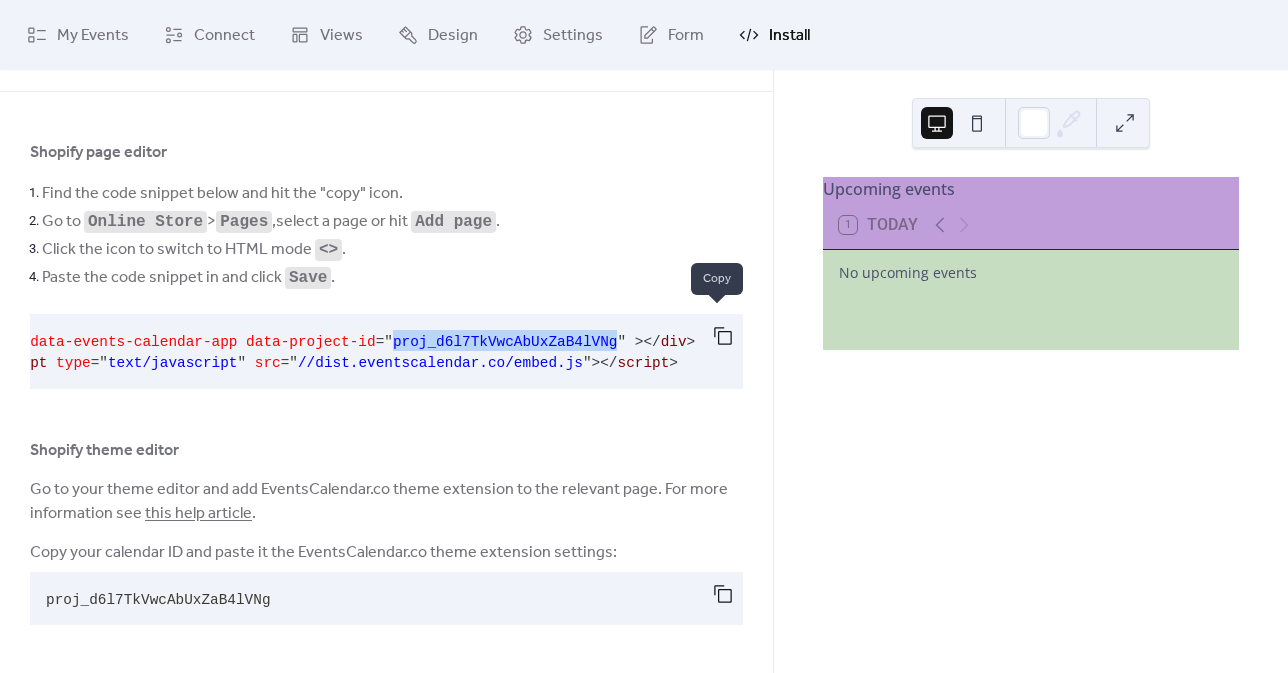click at bounding box center [723, 336] 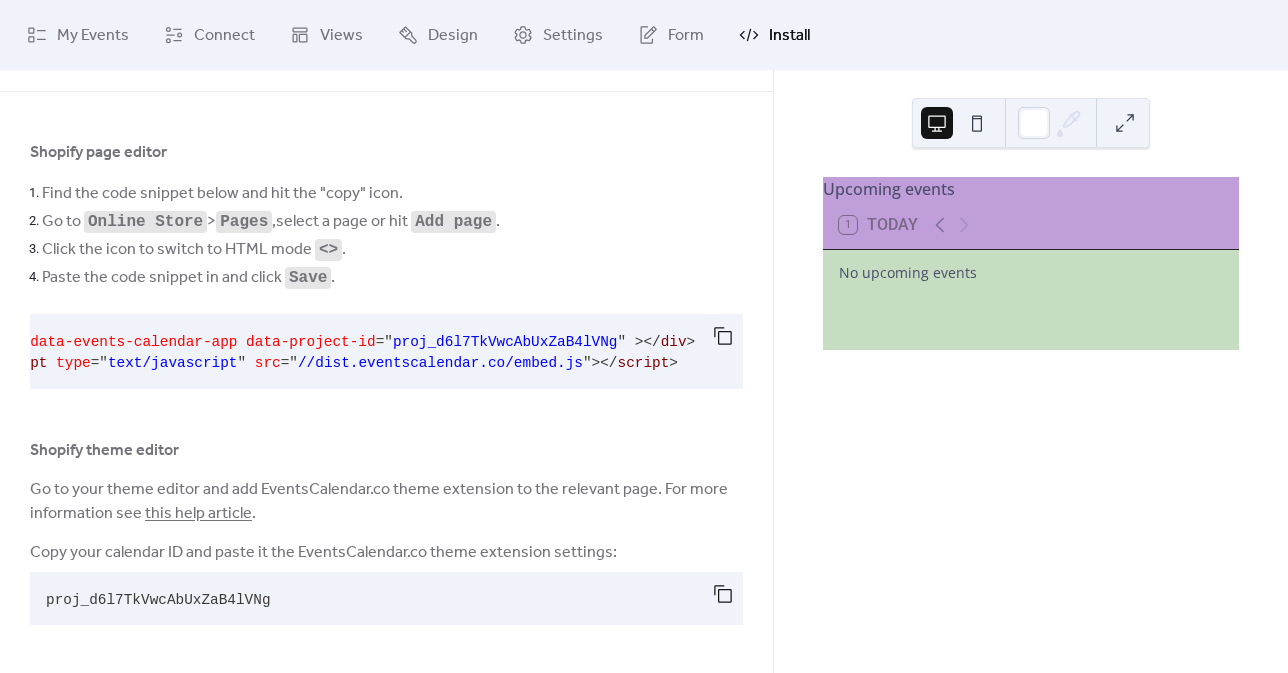 click on "Upcoming events 1 Today No upcoming events" at bounding box center [1031, 371] 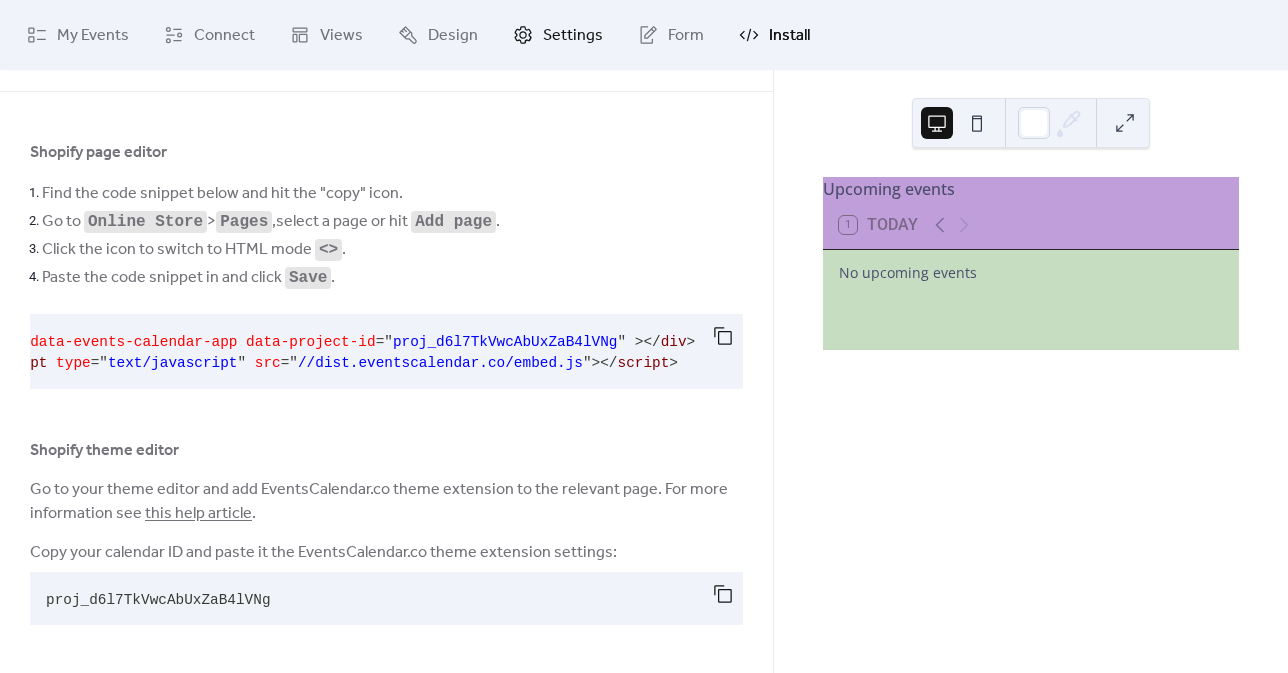 click on "Settings" at bounding box center [573, 36] 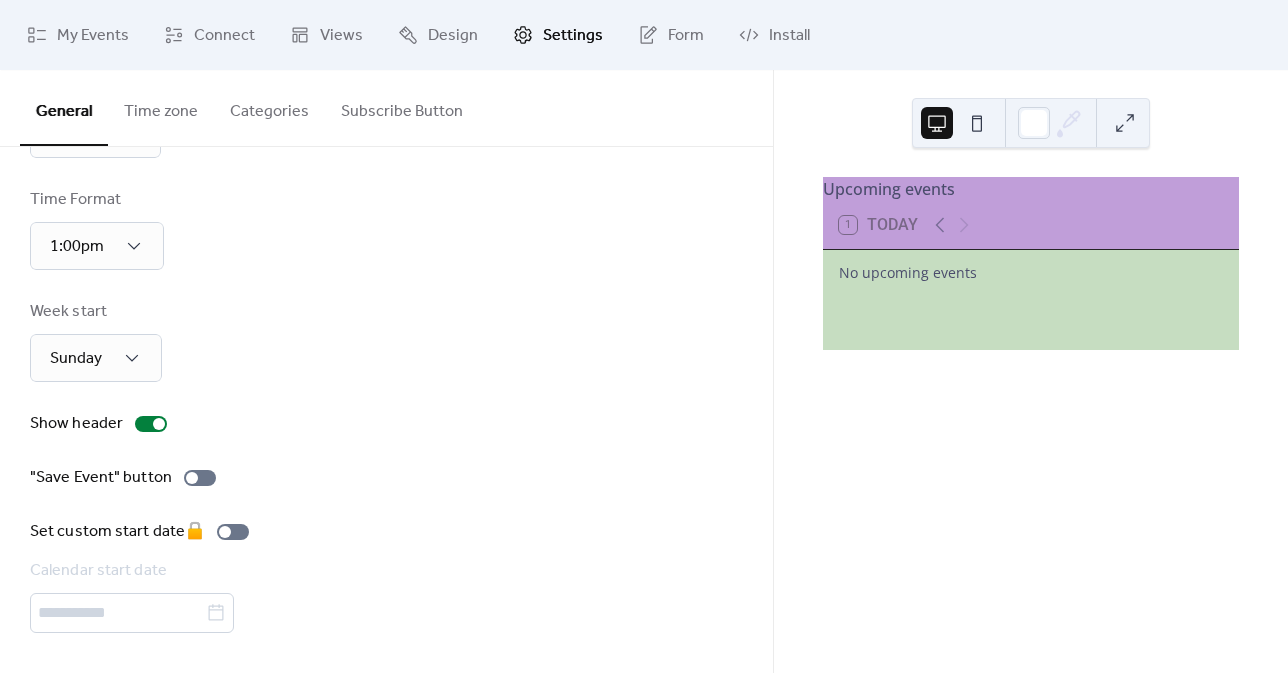 scroll, scrollTop: 0, scrollLeft: 0, axis: both 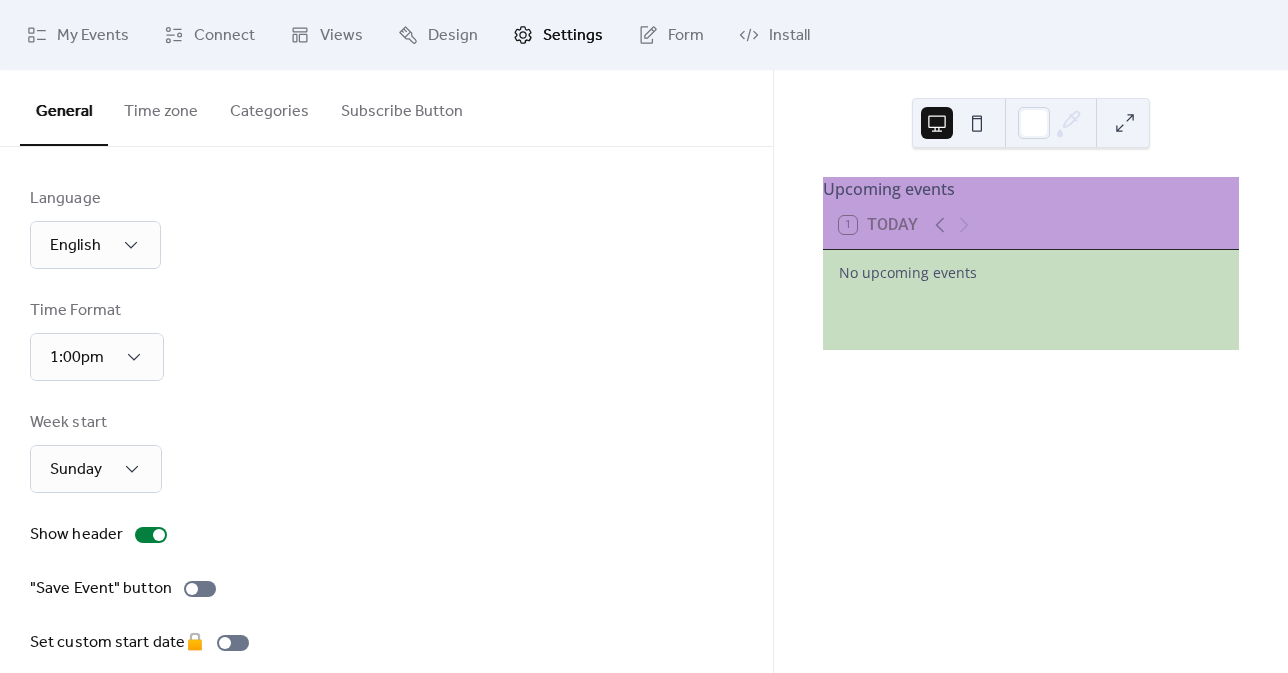 click on "Categories" at bounding box center (269, 107) 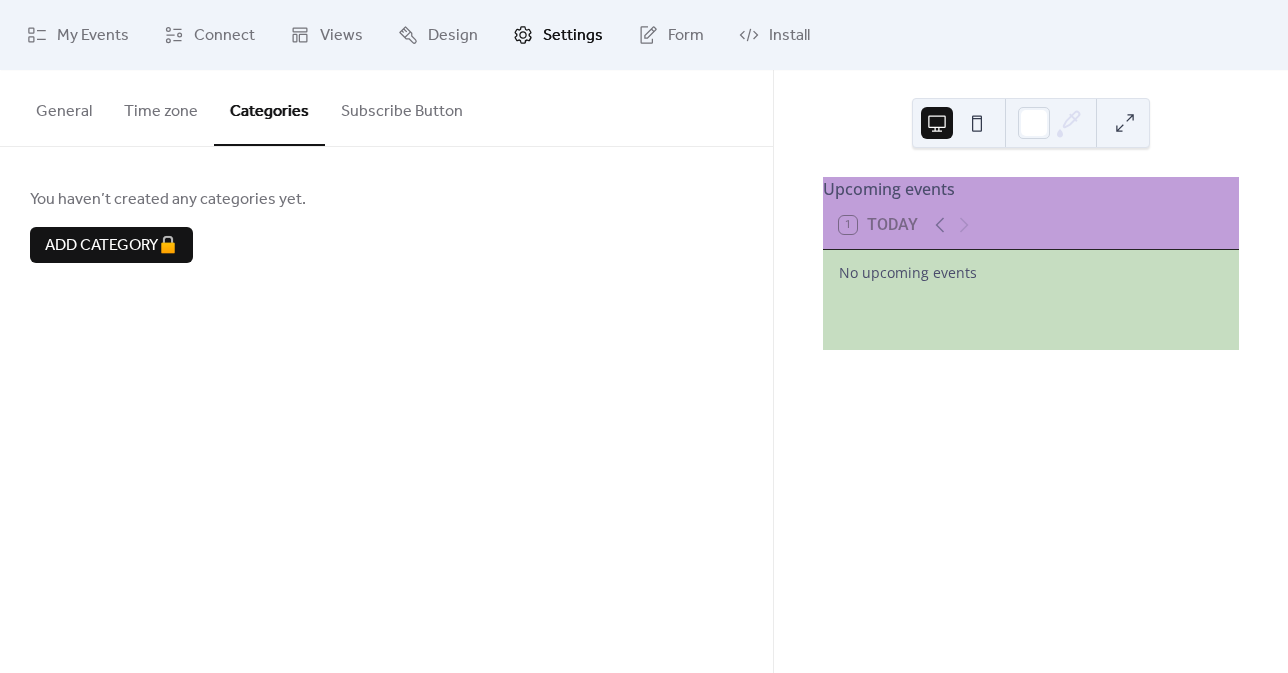 click on "Subscribe Button" at bounding box center [402, 107] 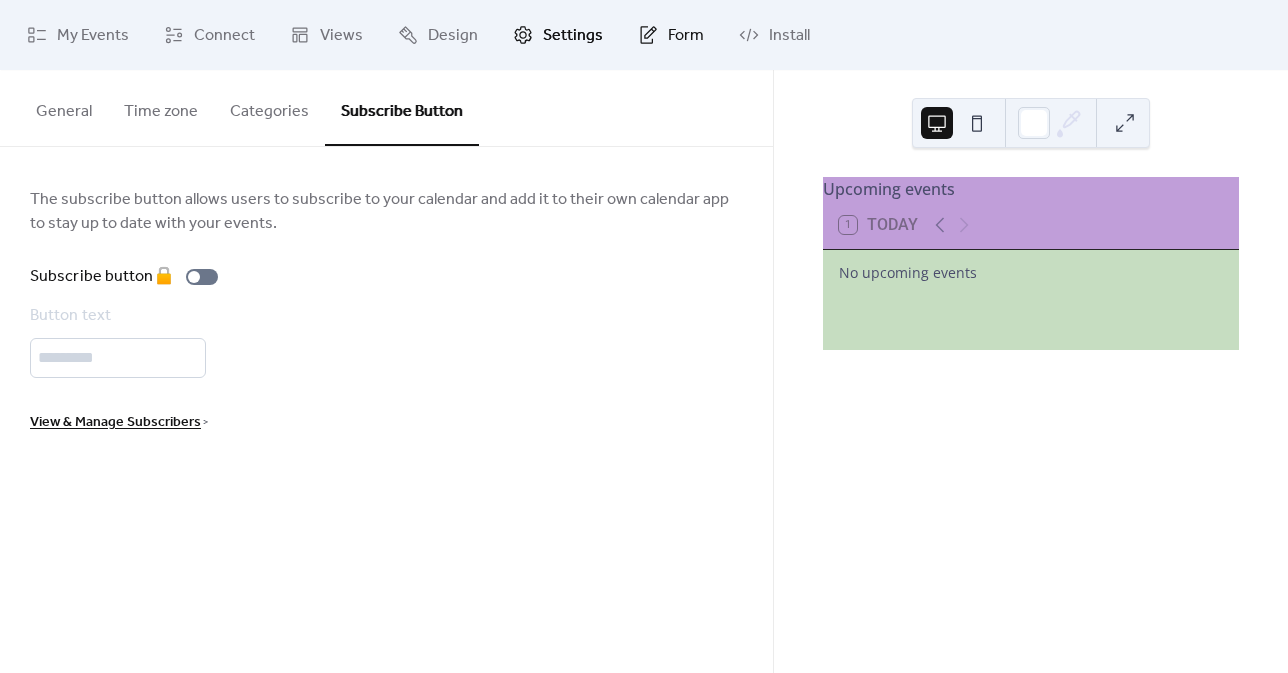 click on "Form" at bounding box center [686, 36] 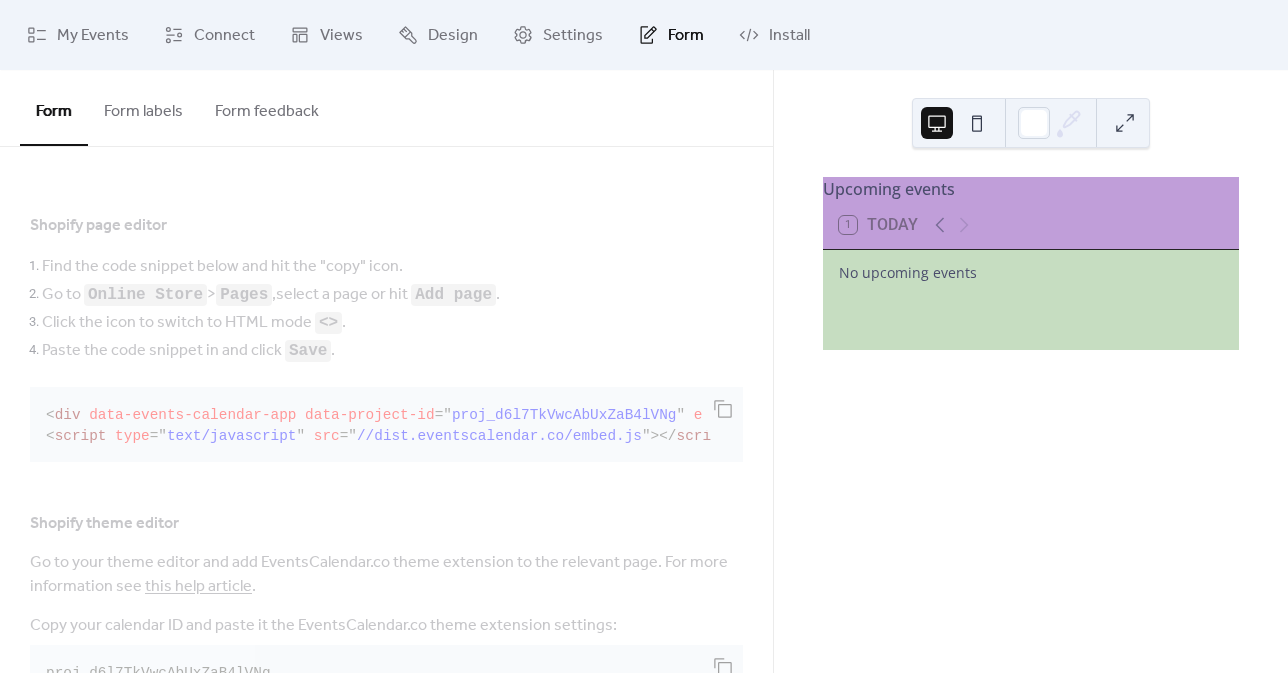 scroll, scrollTop: 282, scrollLeft: 0, axis: vertical 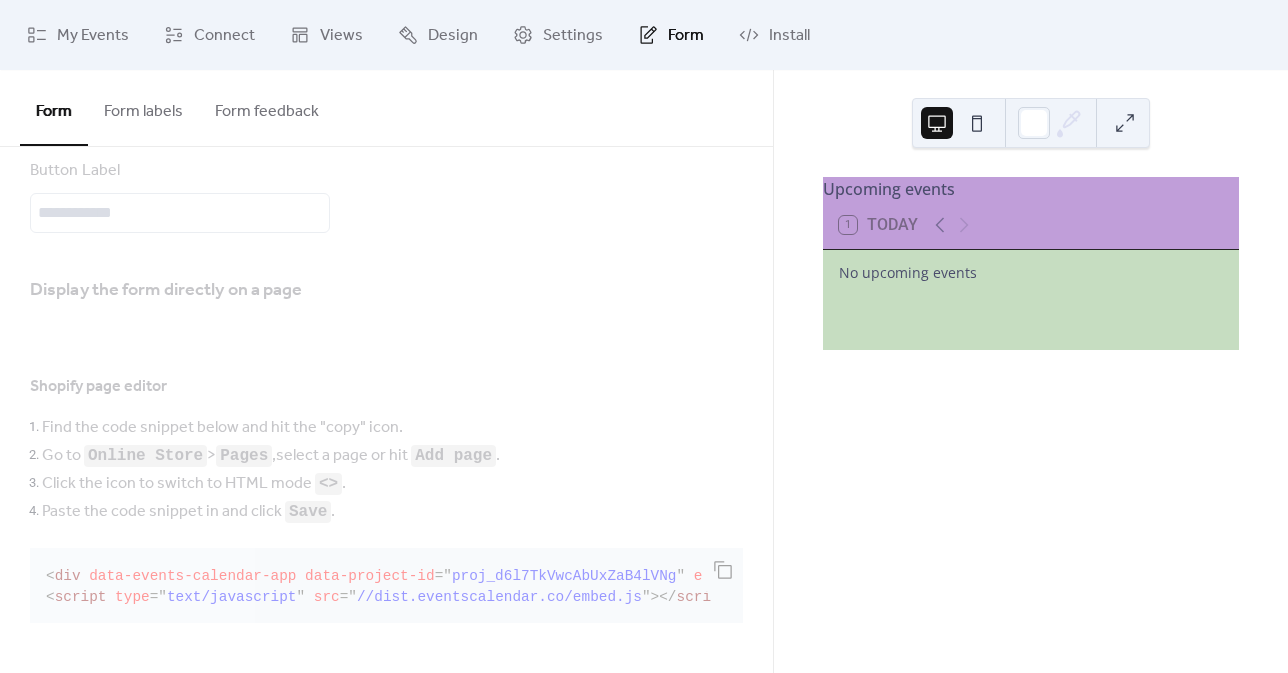click on "Display the form directly on a page Shopify page editor Find the code snippet below and hit the "copy" icon. Go to   Online Store  >  Pages ,  select a page or hit   Add page . Click the icon to switch to HTML mode   <> . Paste the code snippet in and click   Save . < div   data-events-calendar-app   data-project-id = " proj_d6l7TkVwcAbUxZaB4lVNg "   element-type = ' form ' > </ div >
< script   type = " text/javascript "   src = " //dist.eventscalendar.co/embed.js " > </ script > Shopify theme editor Go to your theme editor and add EventsCalendar.co theme extension to the relevant page. For more information see   this help article . Copy your calendar ID and paste it the EventsCalendar.co theme extension settings: proj_d6l7TkVwcAbUxZaB4lVNg" at bounding box center (386, 565) 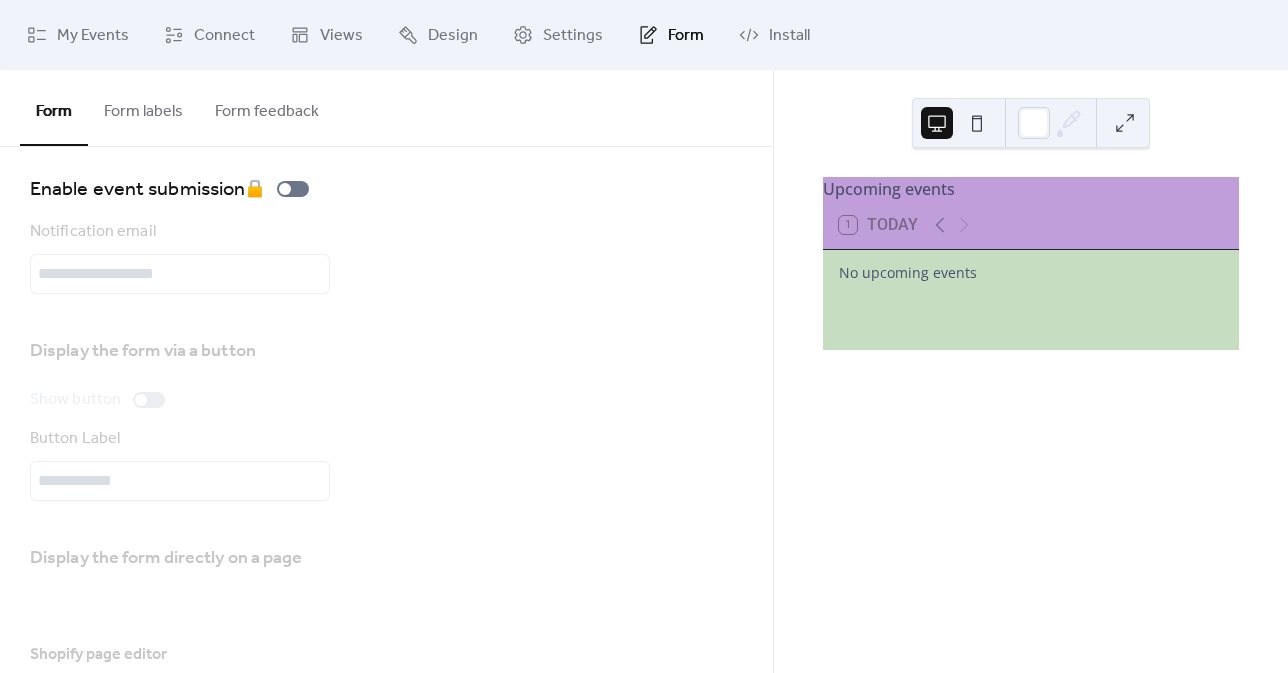 scroll, scrollTop: 0, scrollLeft: 0, axis: both 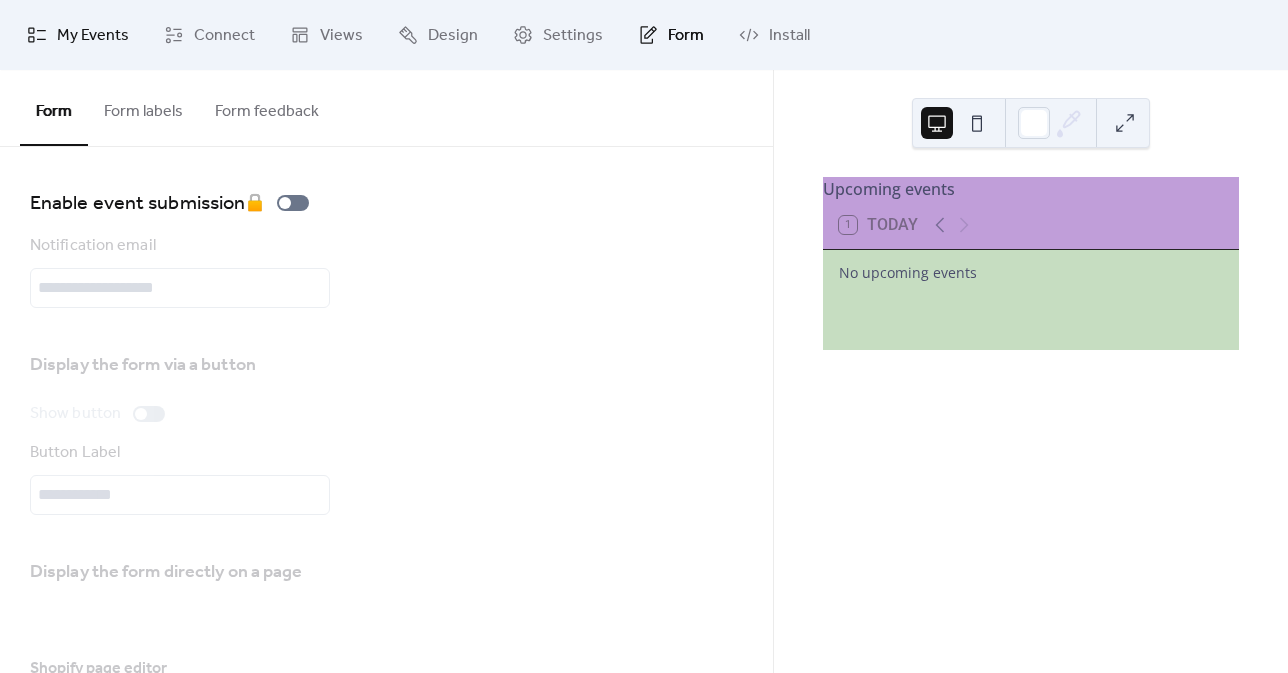 click on "My Events" at bounding box center (93, 36) 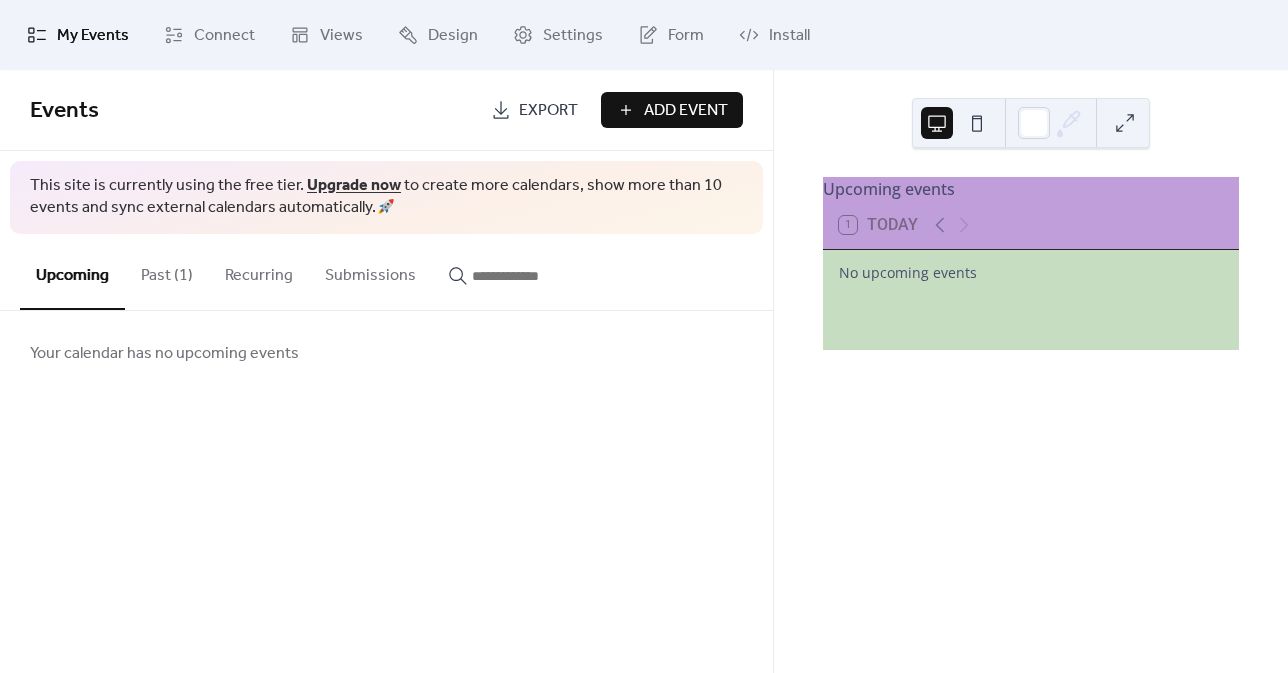 click on "Past (1)" at bounding box center [167, 271] 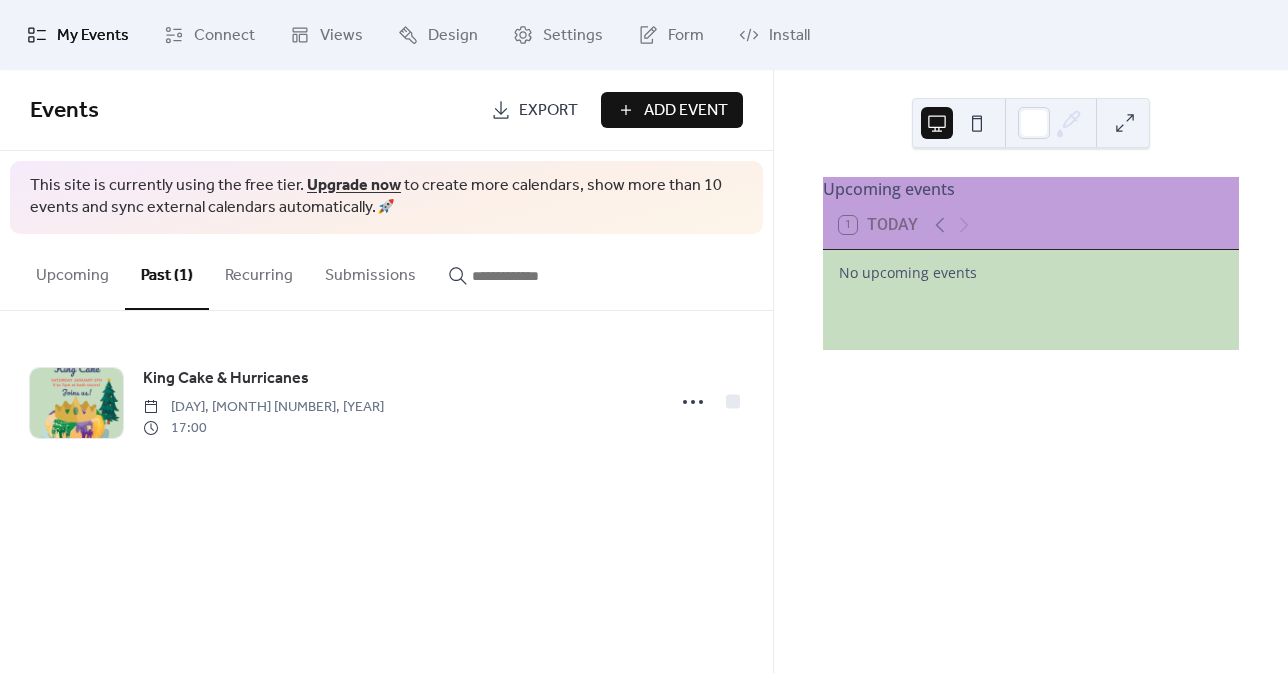 click on "Upcoming" at bounding box center (72, 271) 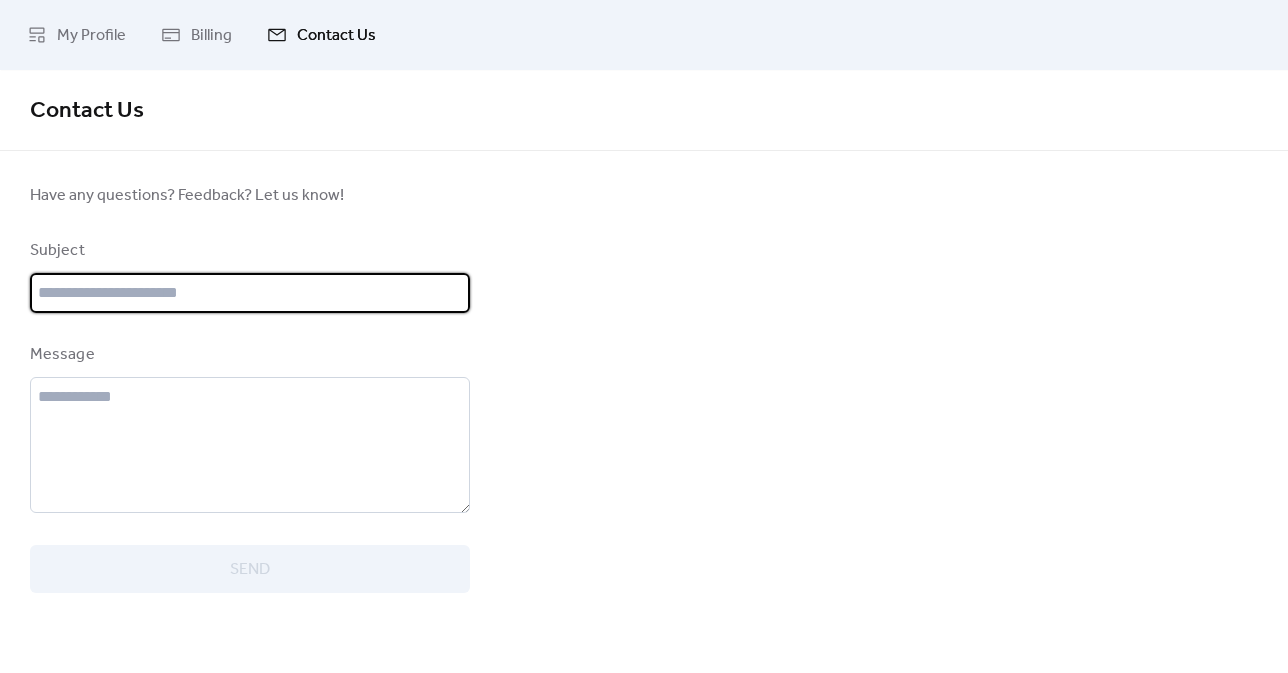 click at bounding box center (250, 293) 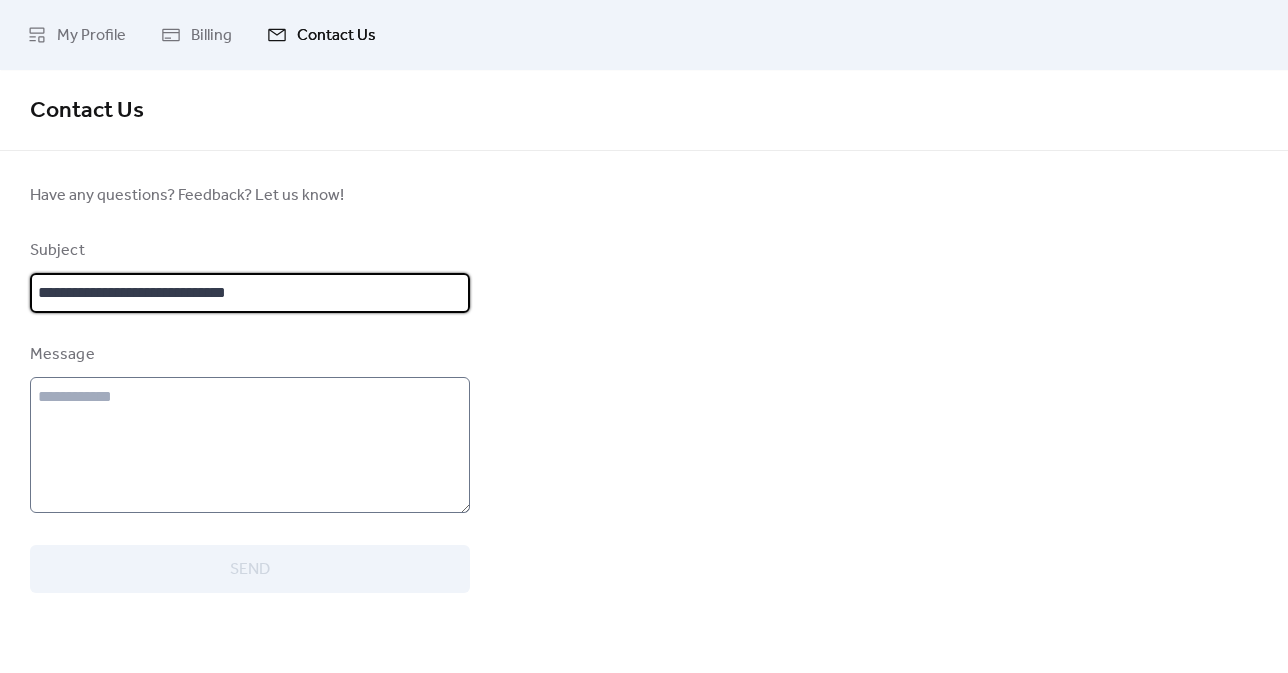 type on "**********" 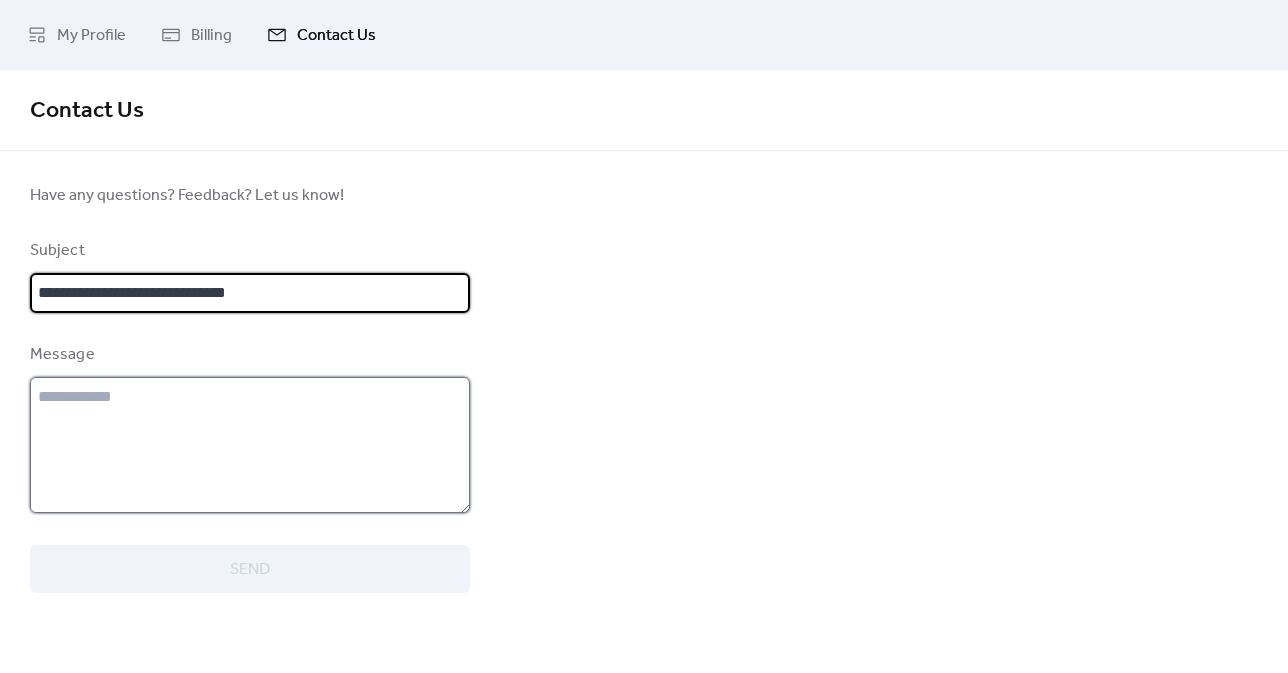 click at bounding box center (250, 445) 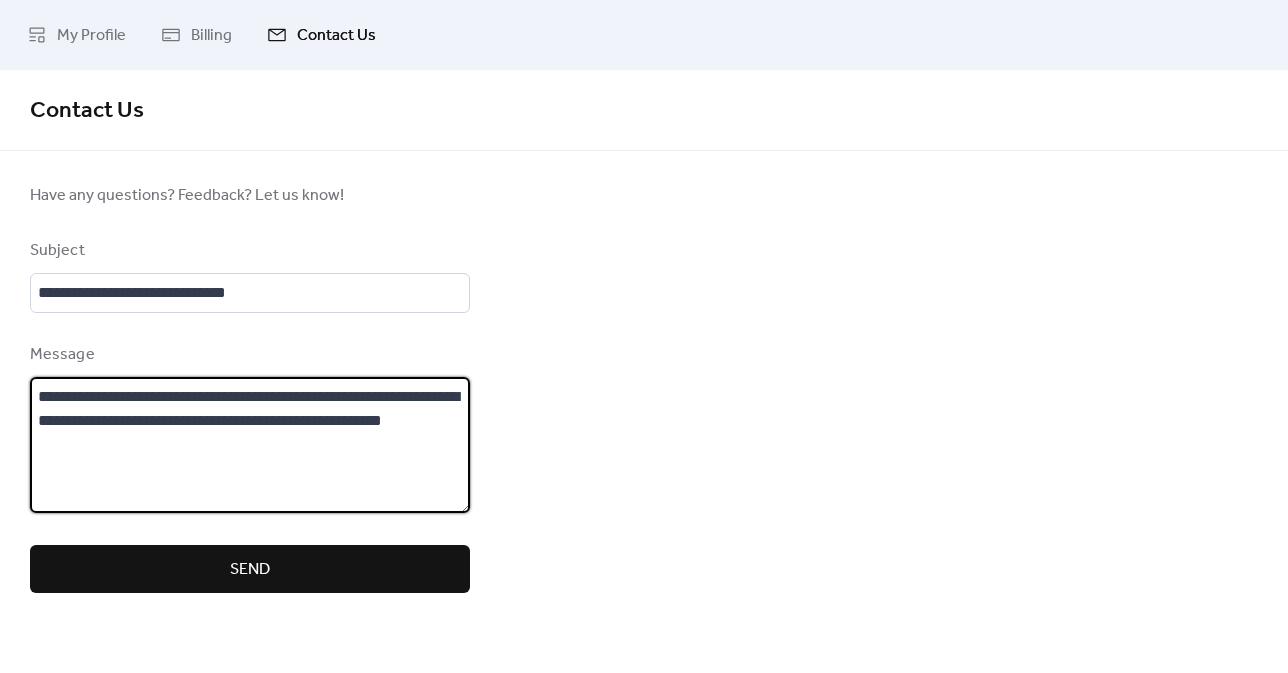 paste on "**********" 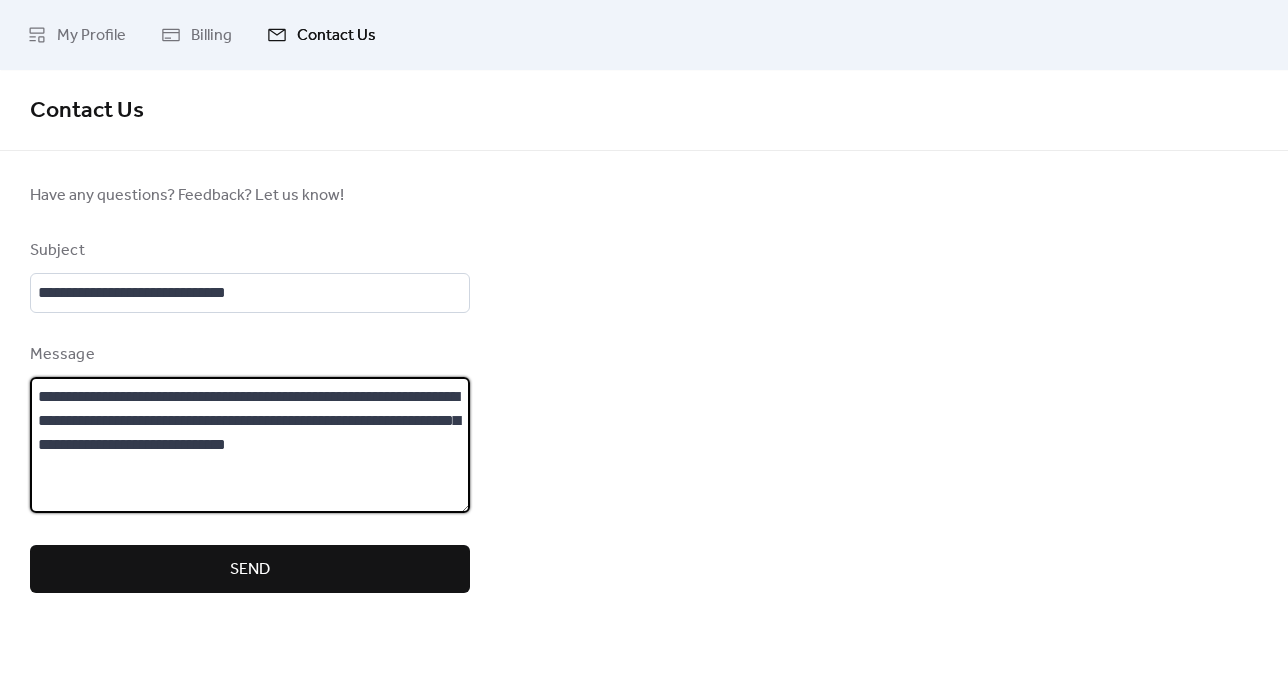 paste on "**********" 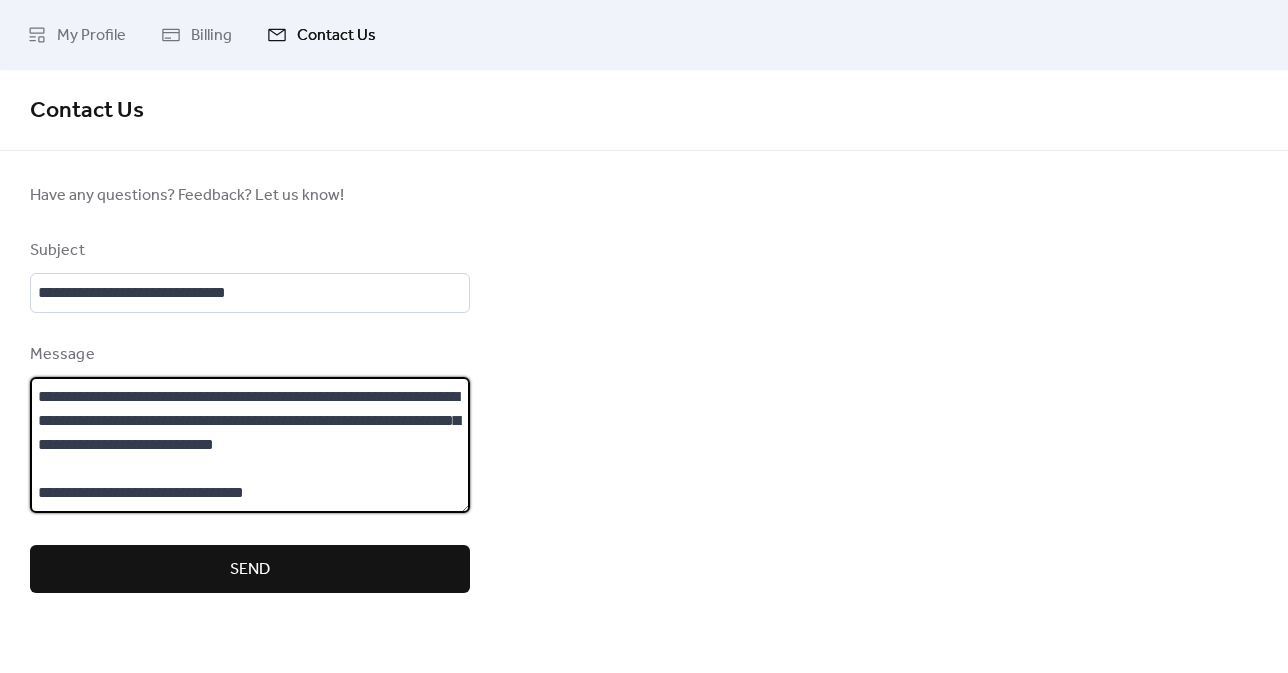 type on "**********" 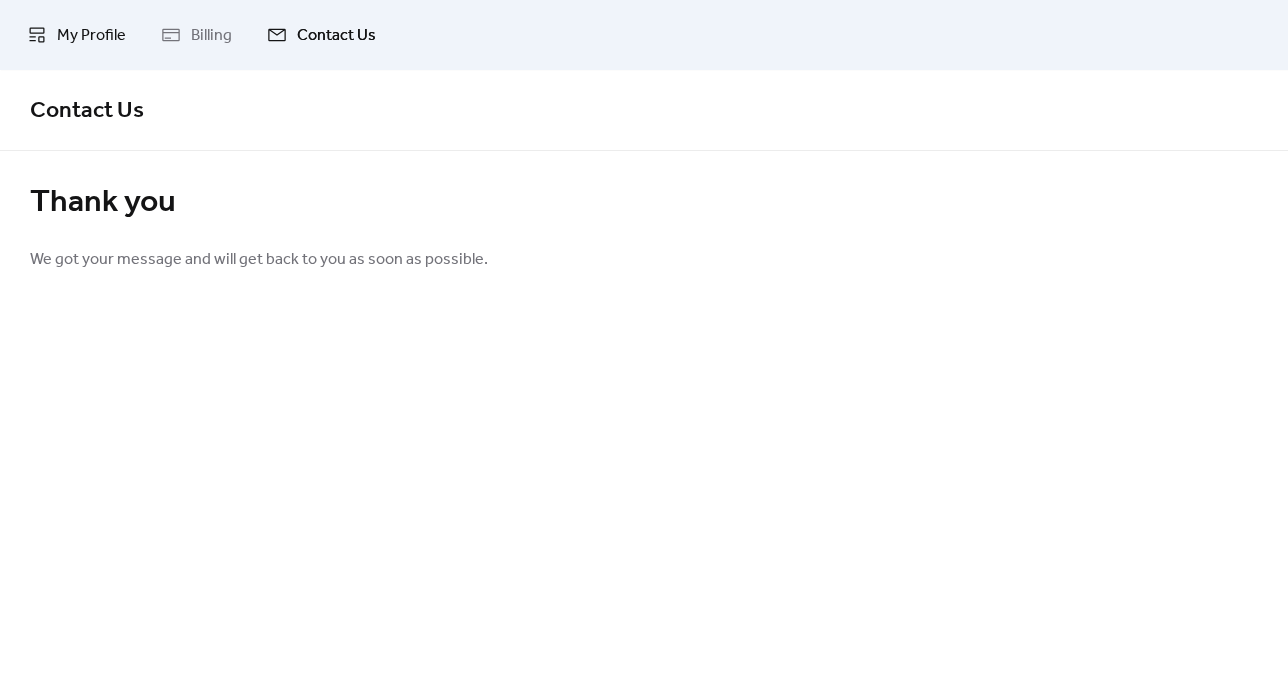 click on "My Profile" at bounding box center (91, 36) 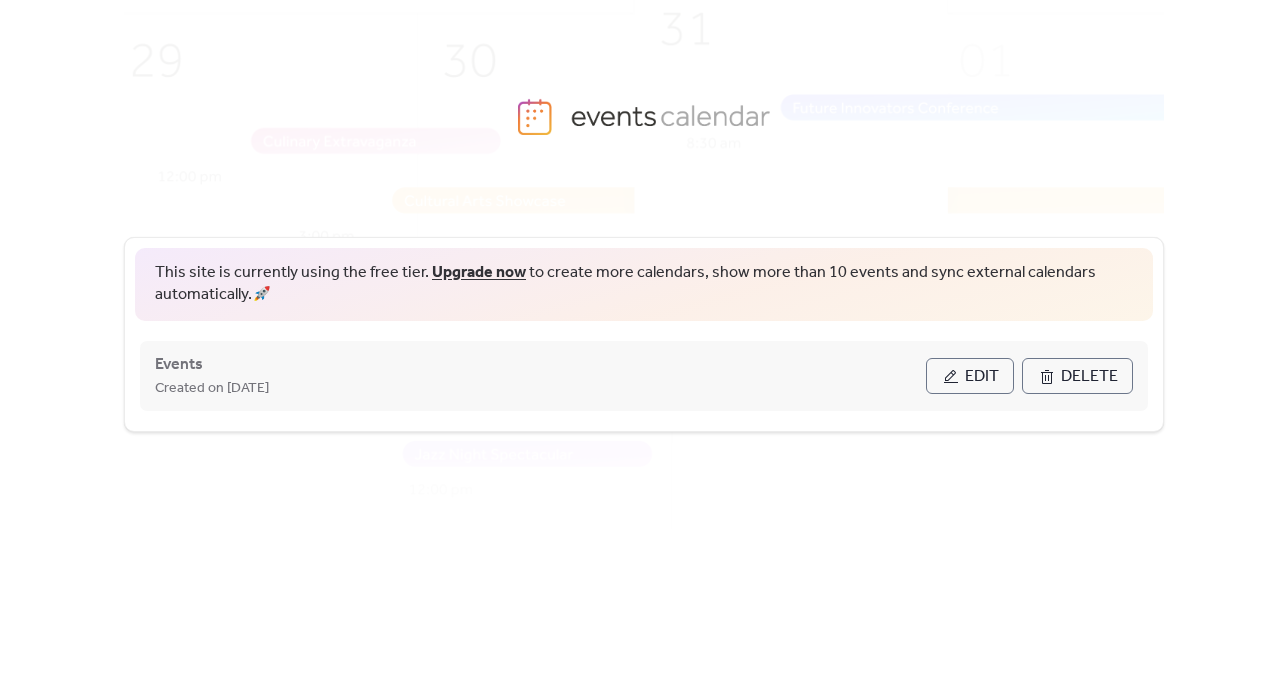 click on "Edit" at bounding box center (970, 376) 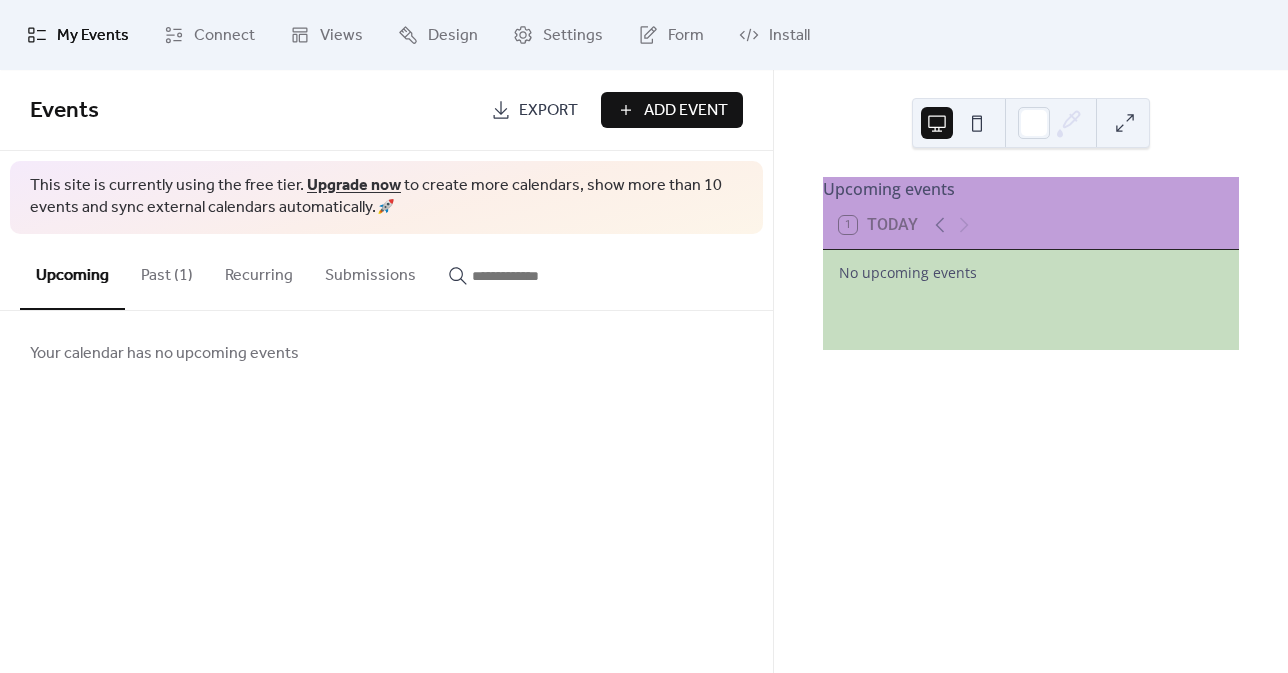 click on "Past (1)" at bounding box center [167, 271] 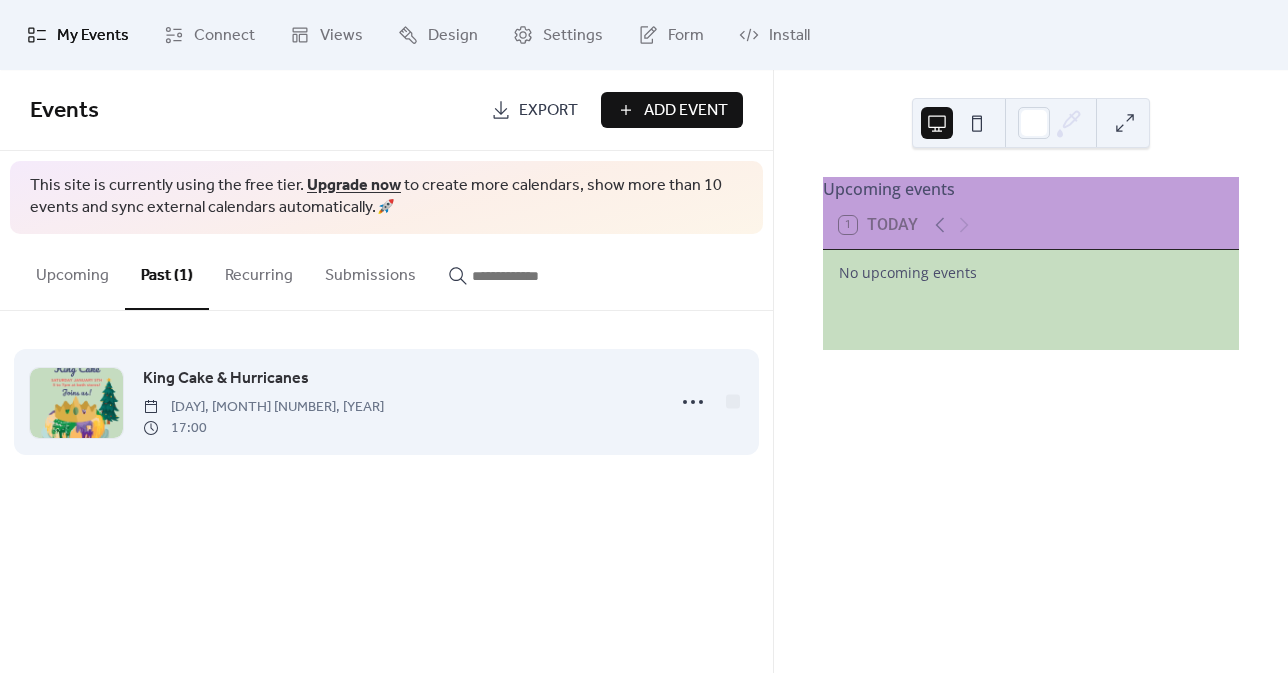 click on "King Cake & Hurricanes" at bounding box center [226, 379] 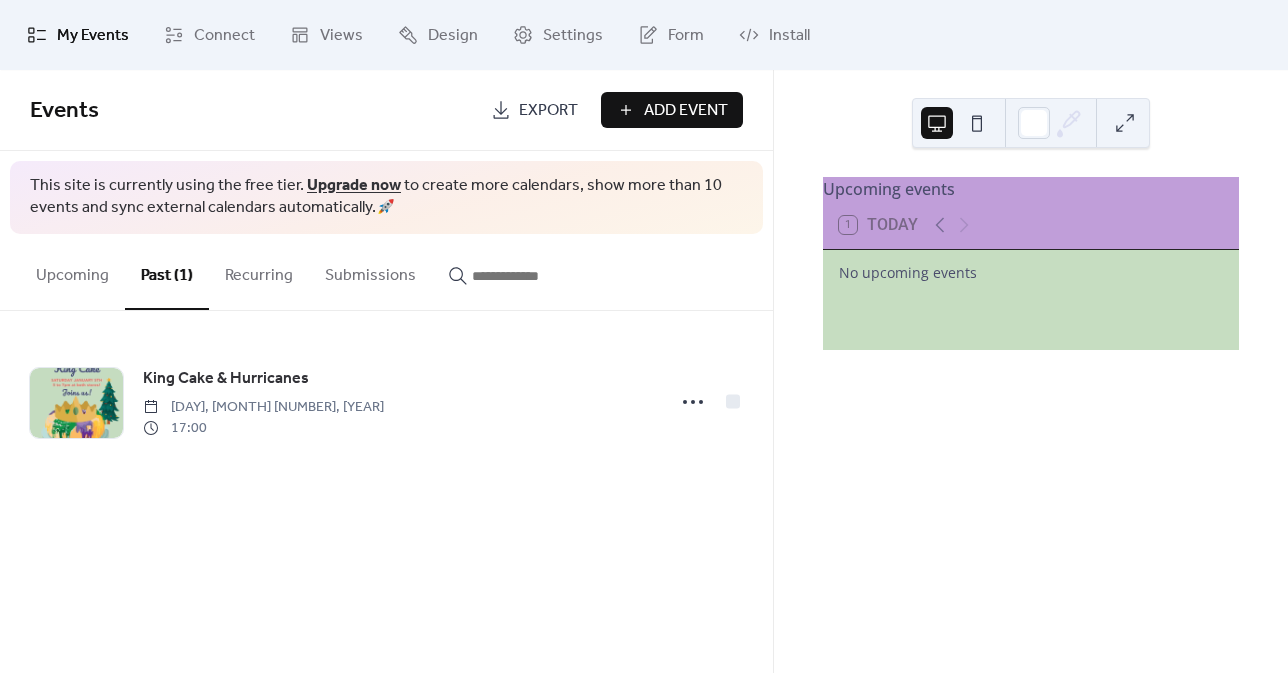click on "Upcoming" at bounding box center [72, 271] 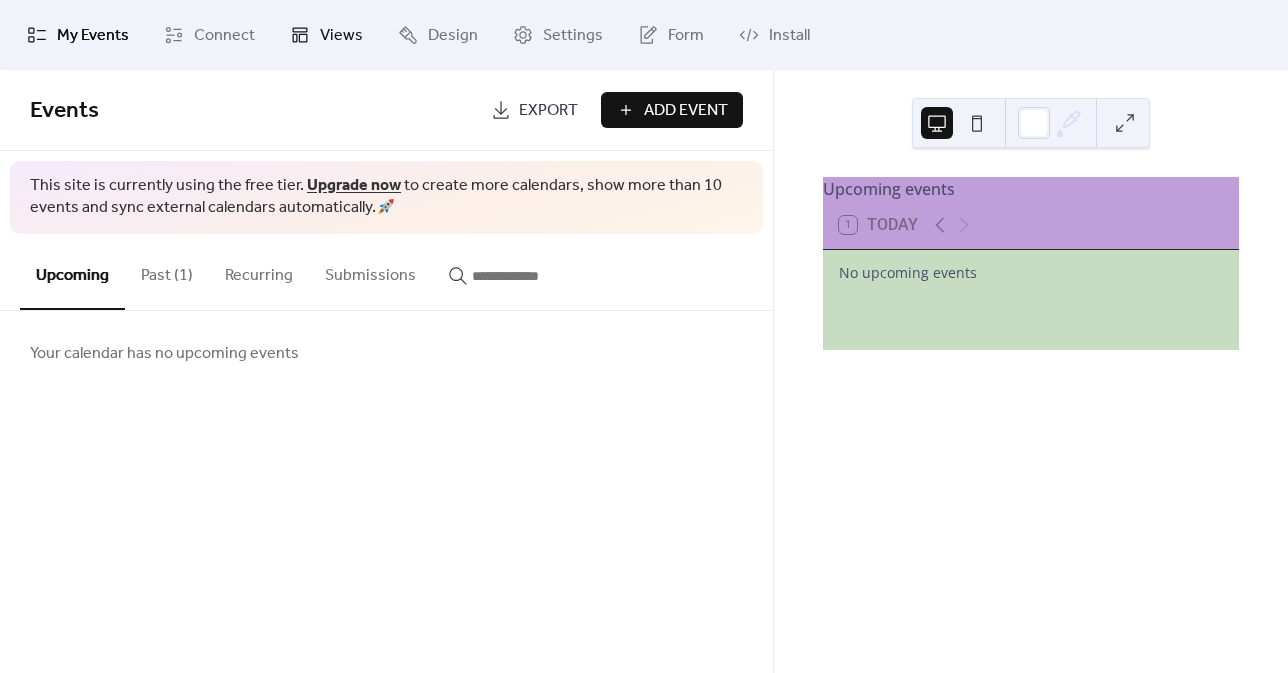 click on "Views" at bounding box center (326, 35) 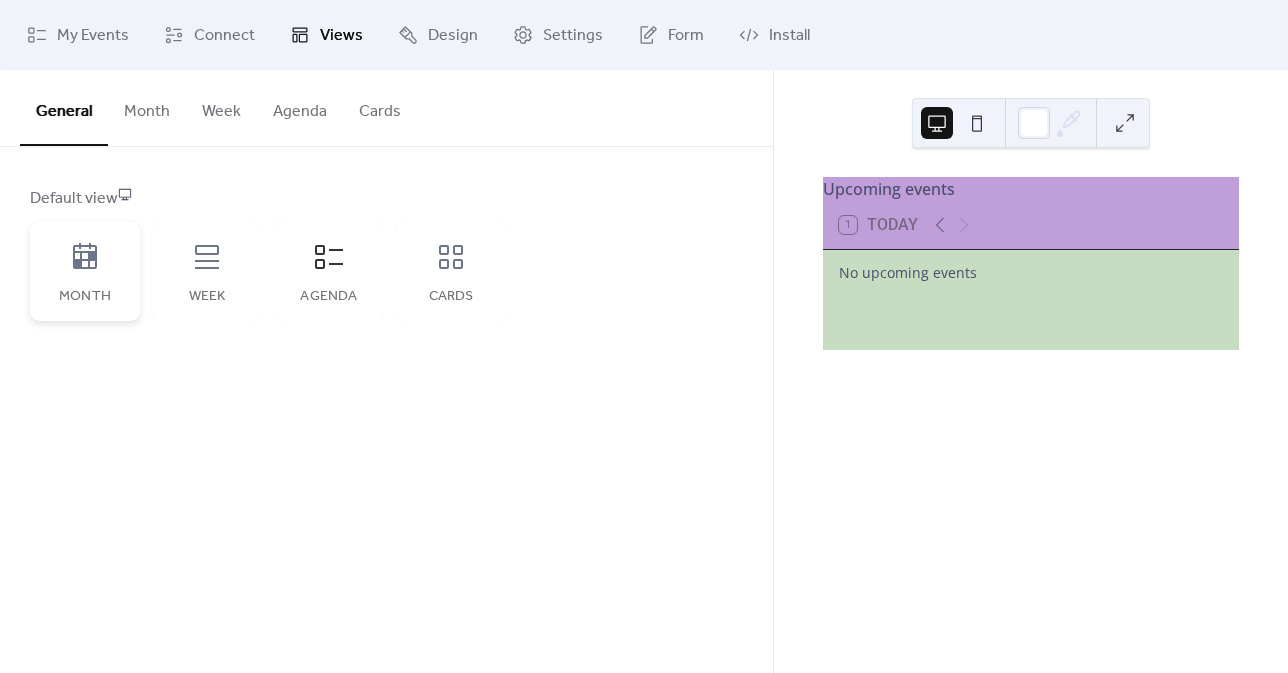 click on "Month" at bounding box center [85, 271] 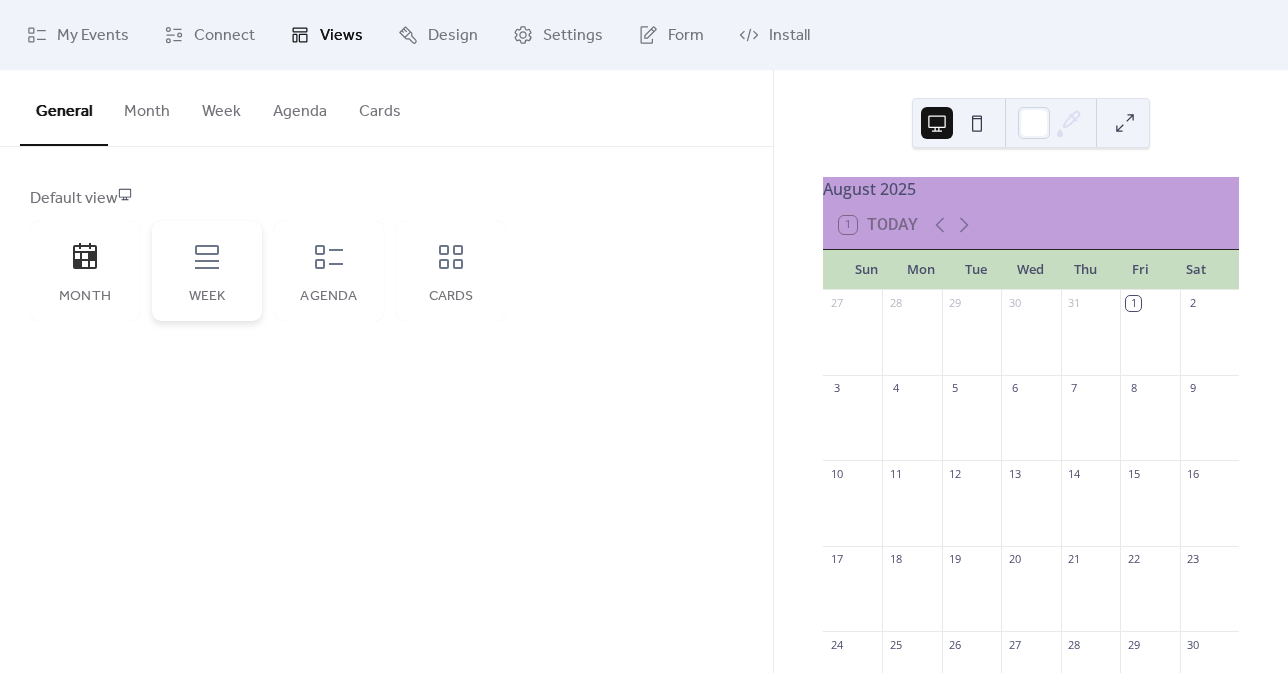 click on "Week" at bounding box center (207, 271) 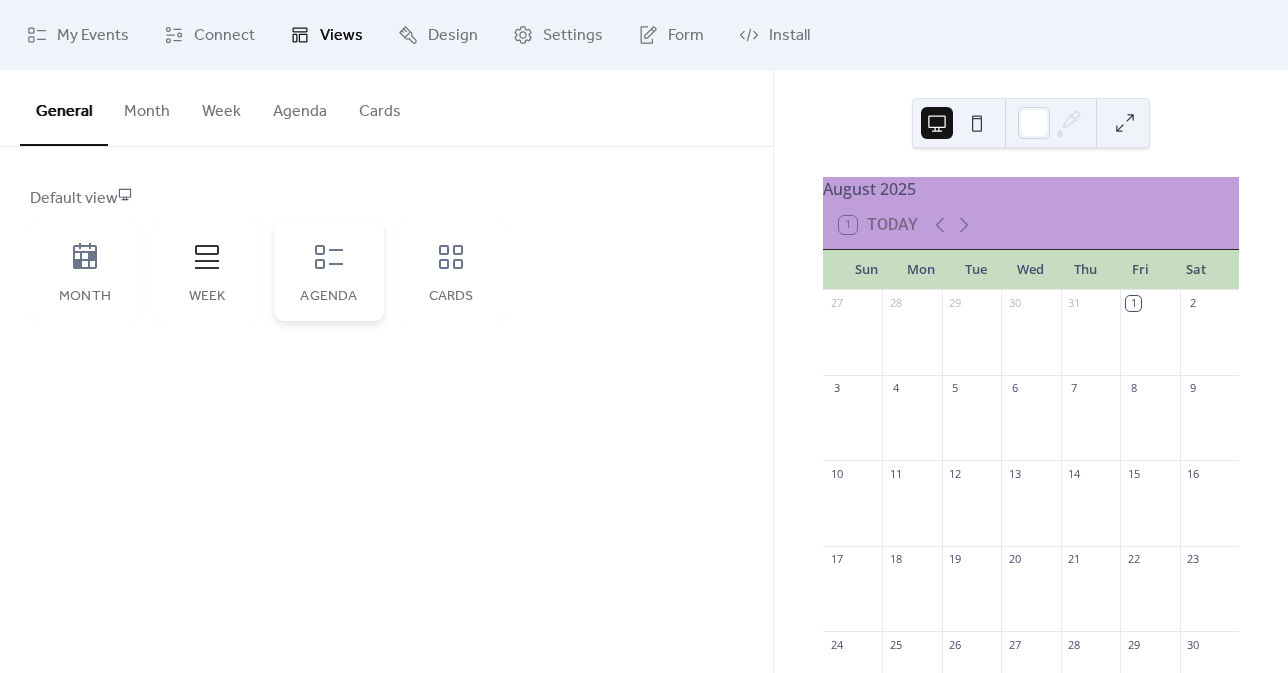 click on "Agenda" at bounding box center [329, 271] 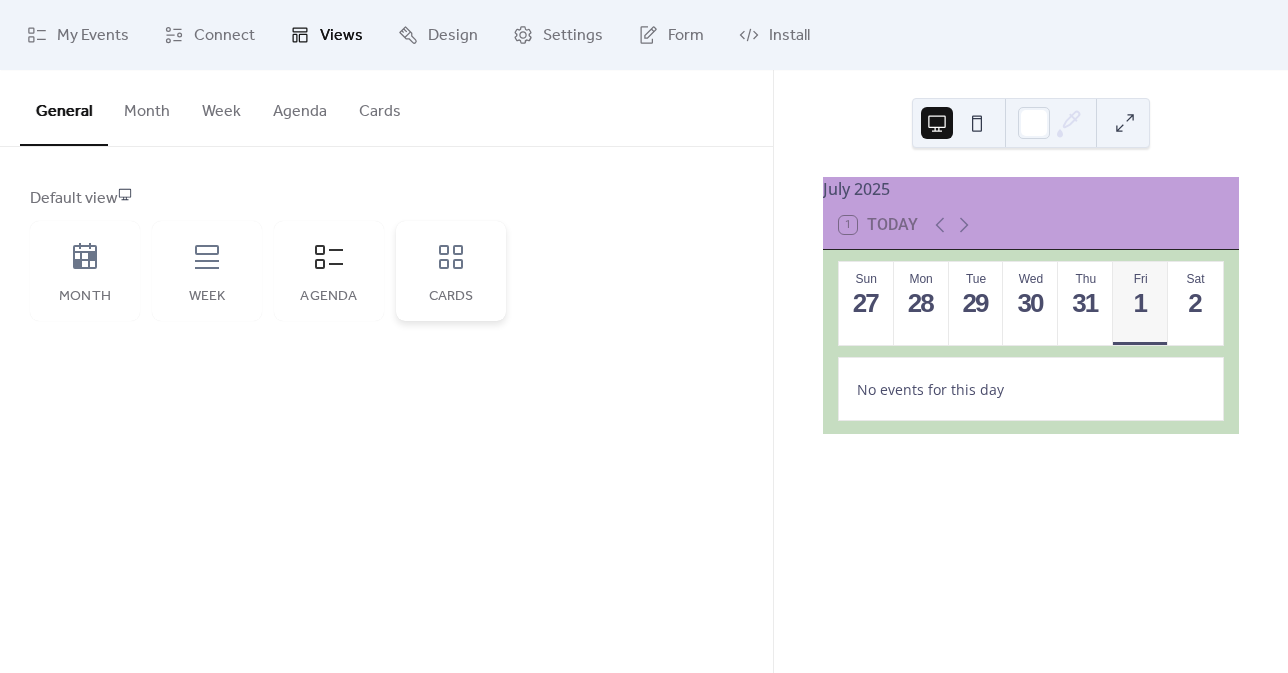 click on "Cards" at bounding box center [451, 271] 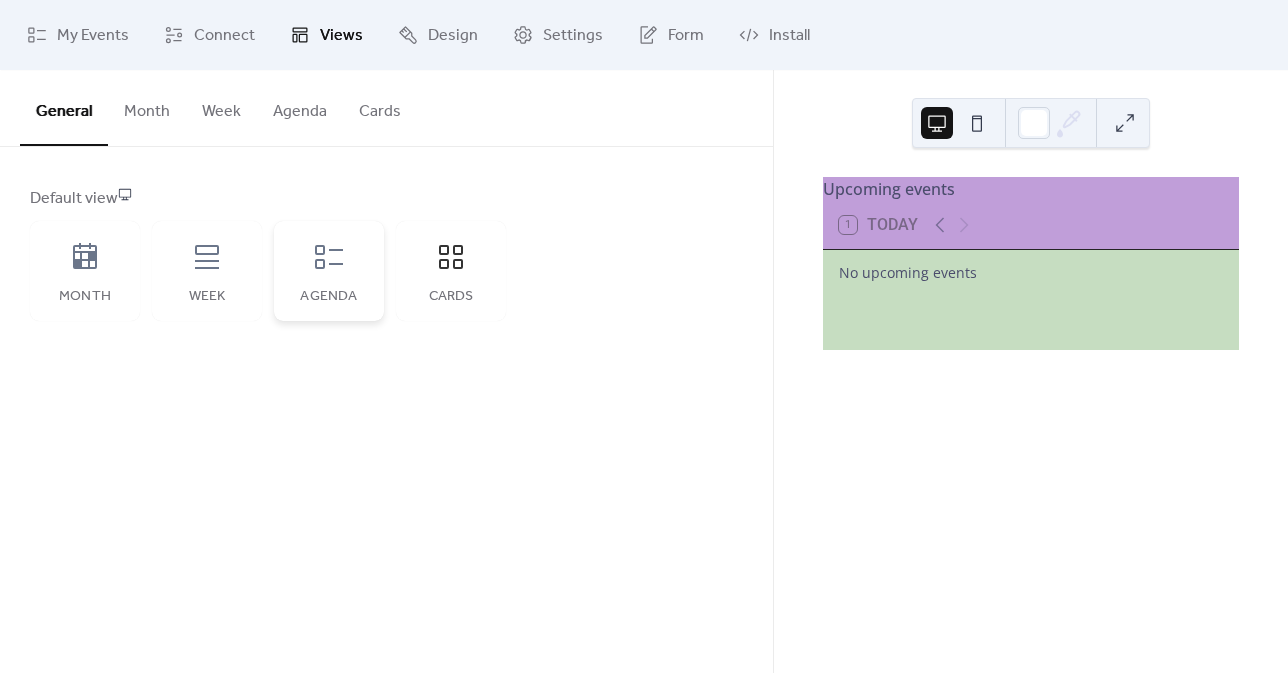 click on "Agenda" at bounding box center [329, 297] 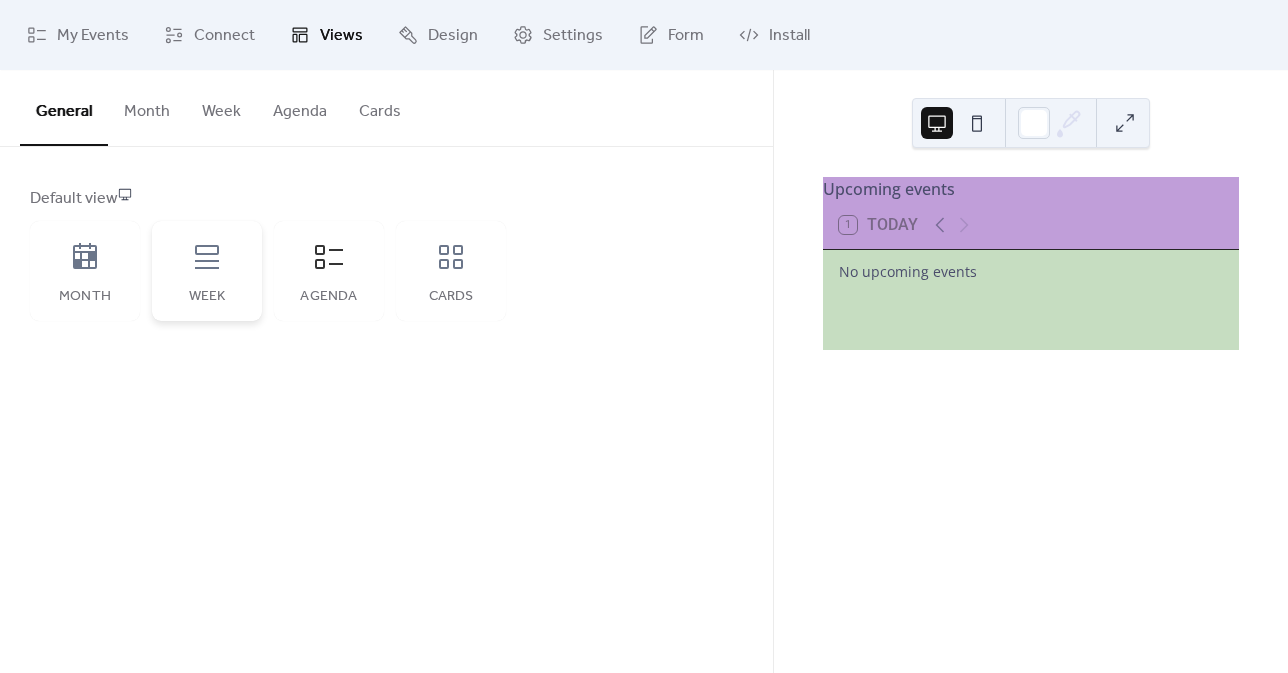 click on "Week" at bounding box center [207, 271] 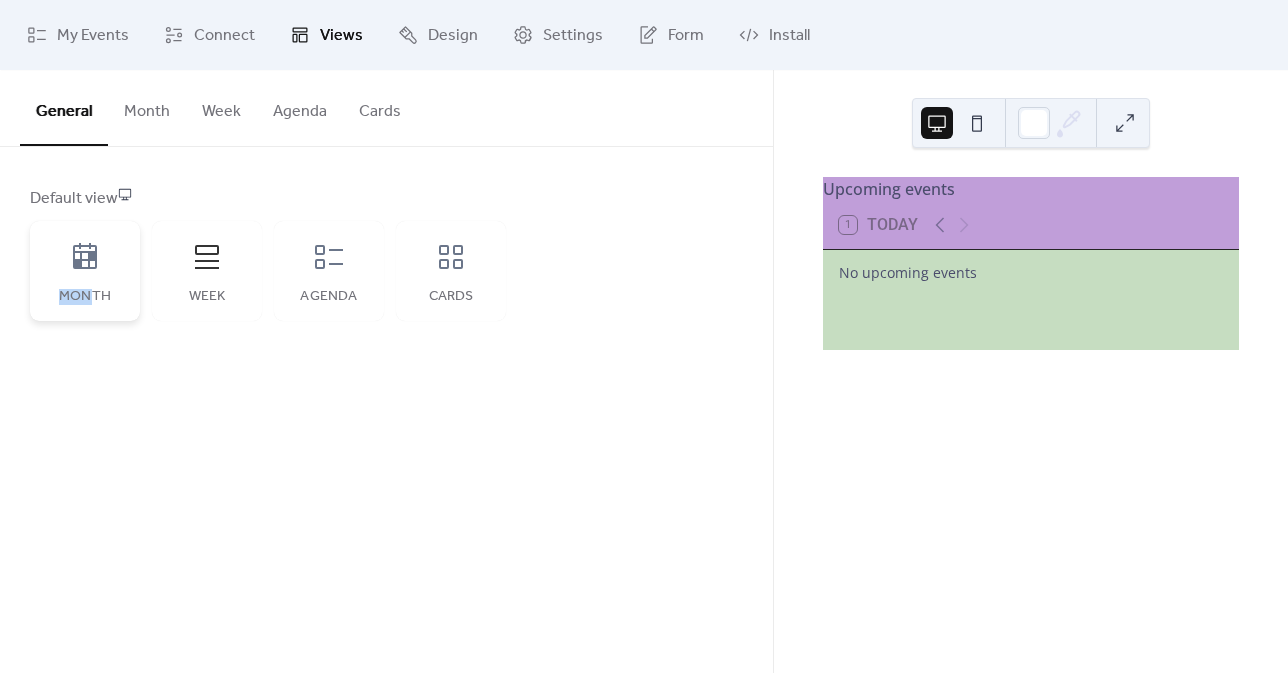 click on "Month" at bounding box center (85, 271) 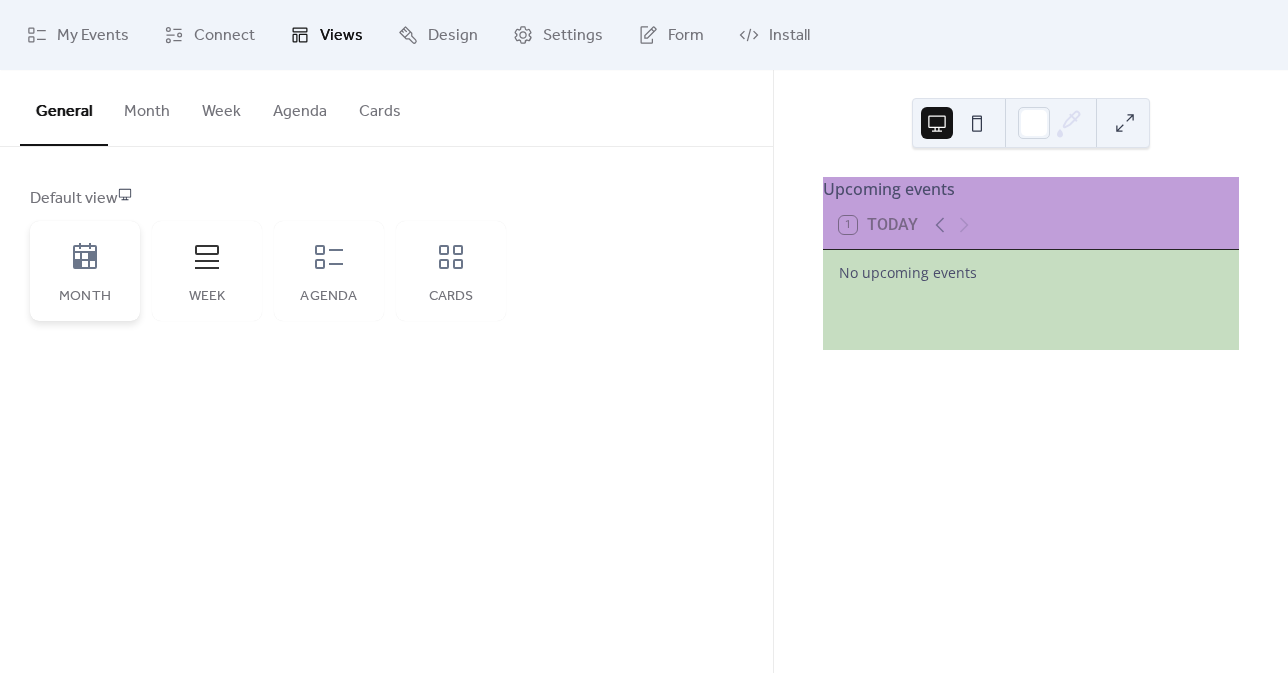 click 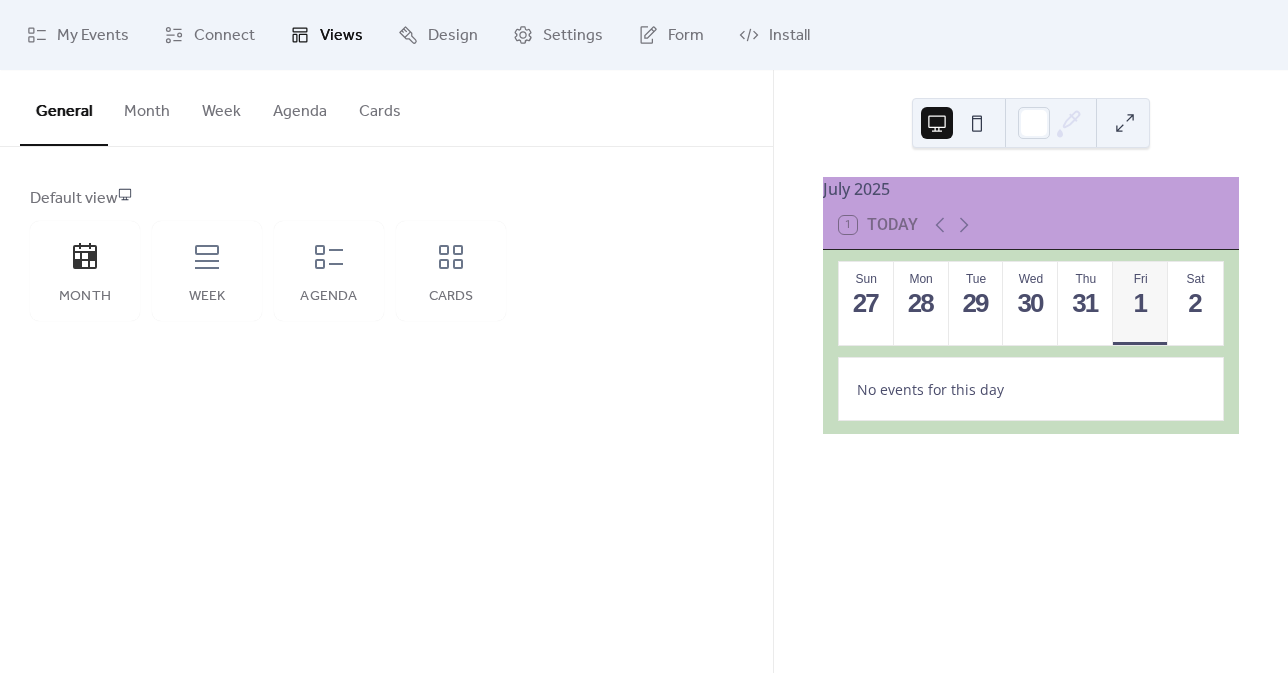 click on "Month" at bounding box center [147, 107] 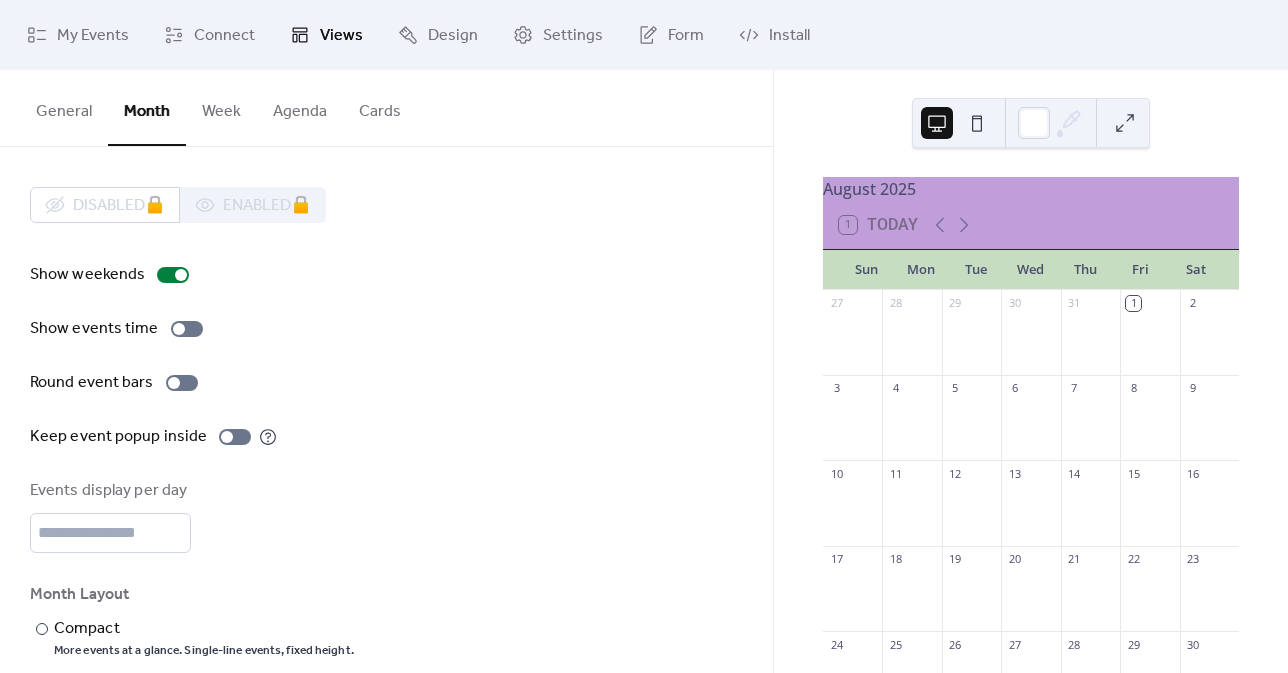 click on "Week" at bounding box center (221, 107) 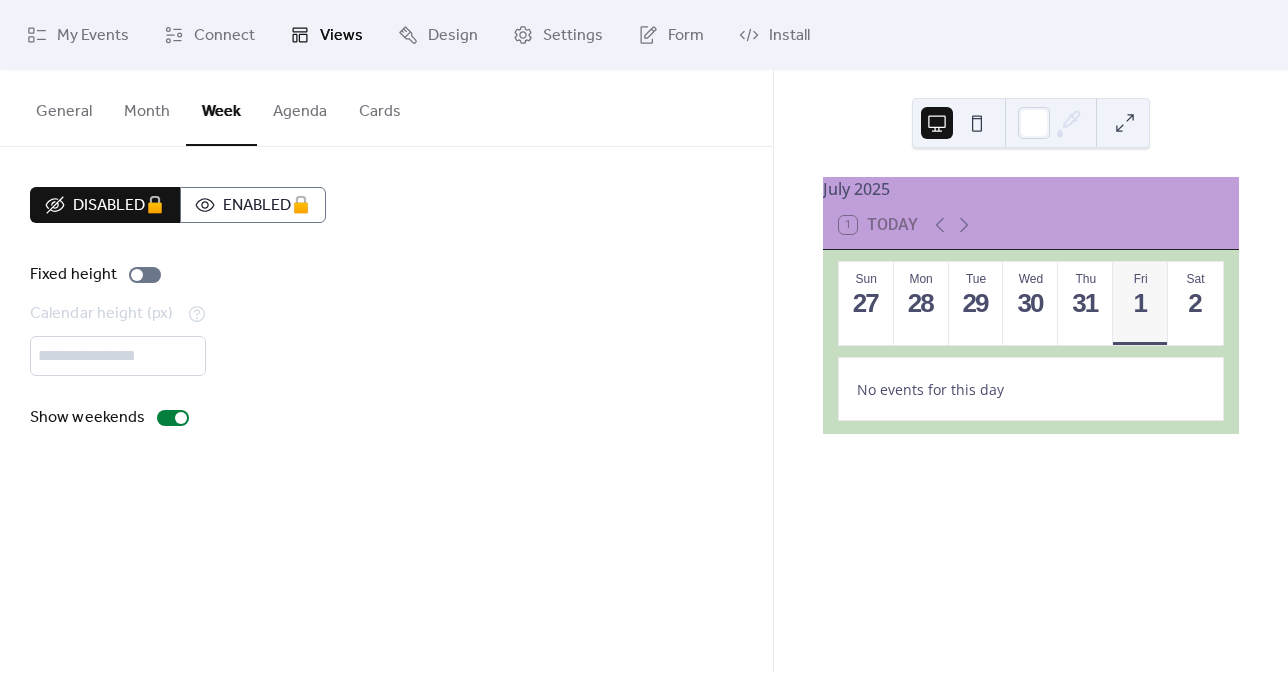 click on "Month" at bounding box center (147, 107) 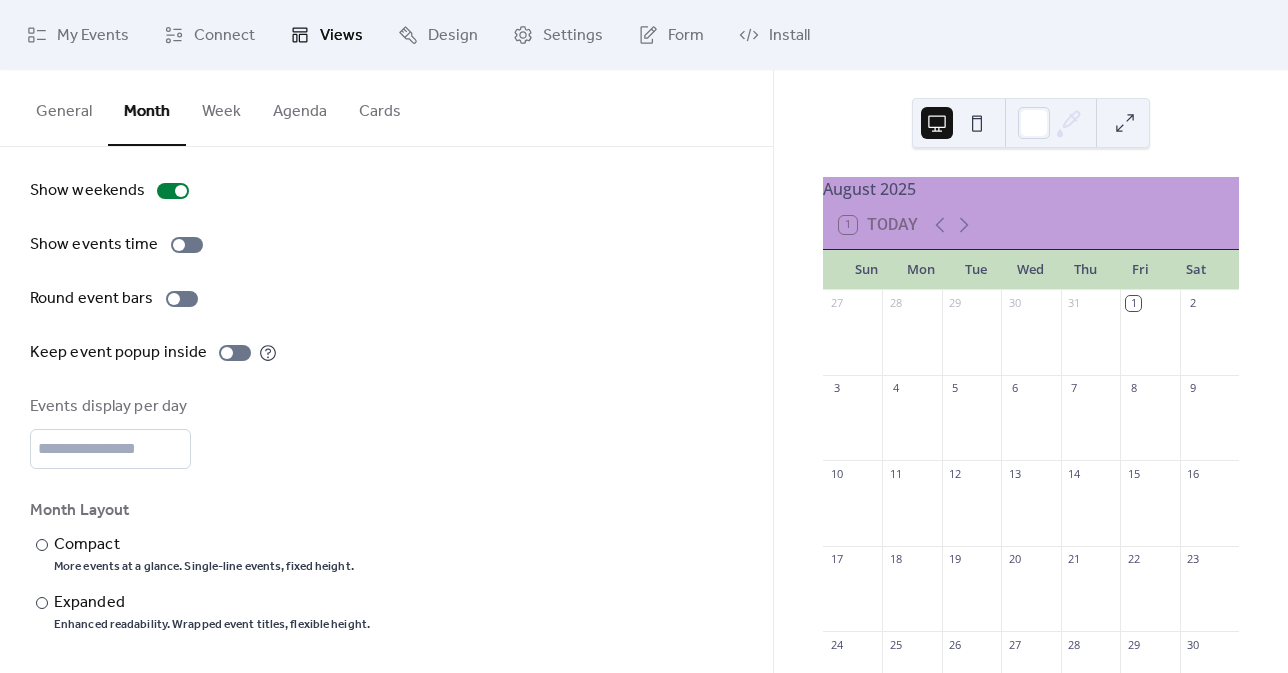 scroll, scrollTop: 0, scrollLeft: 0, axis: both 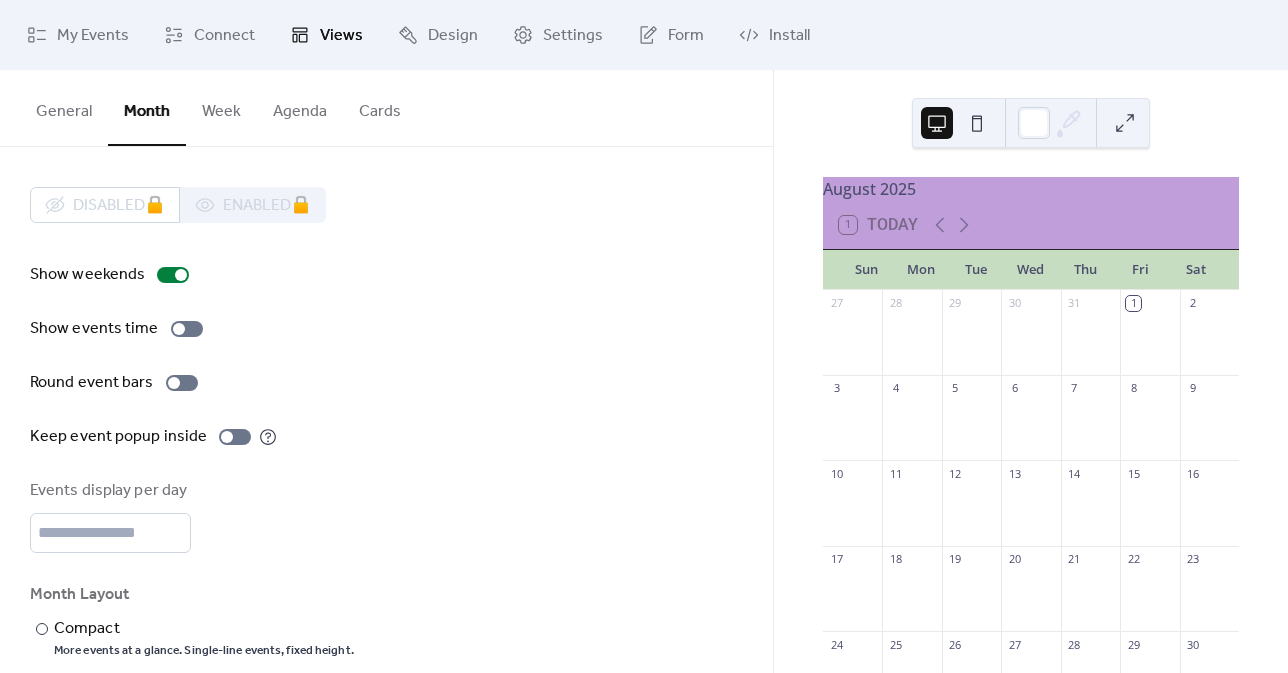 click on "Agenda" at bounding box center (300, 107) 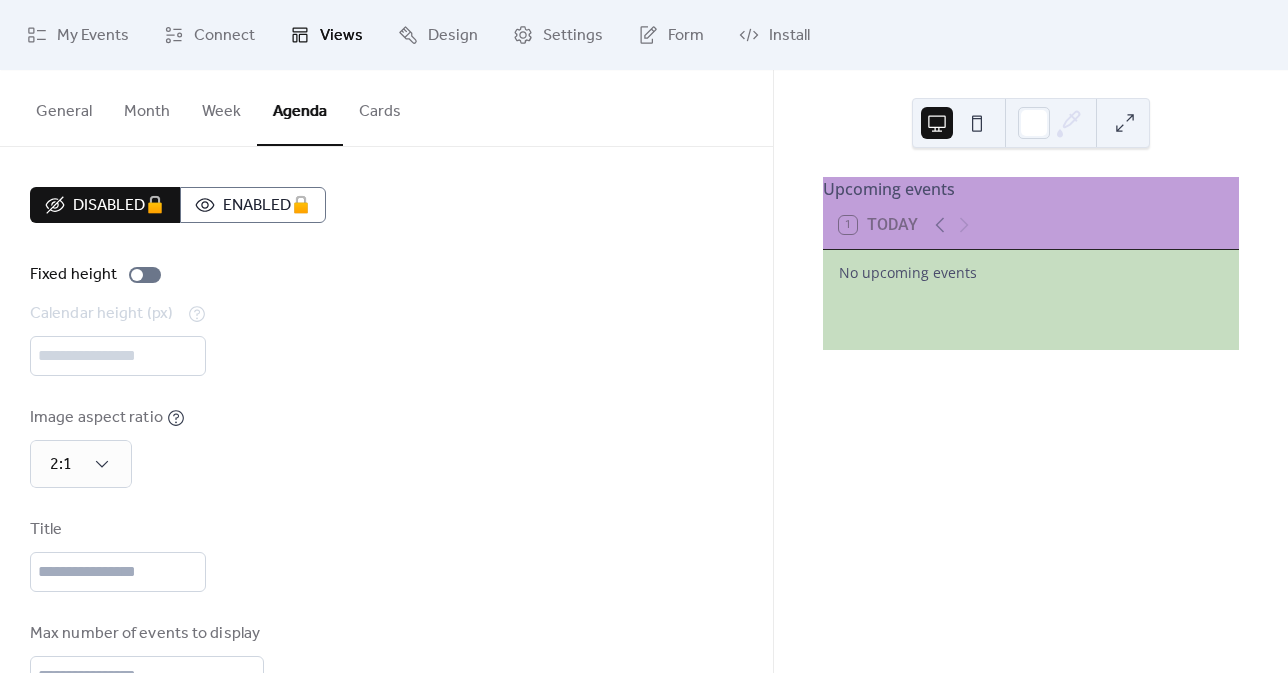 click on "Cards" at bounding box center (380, 107) 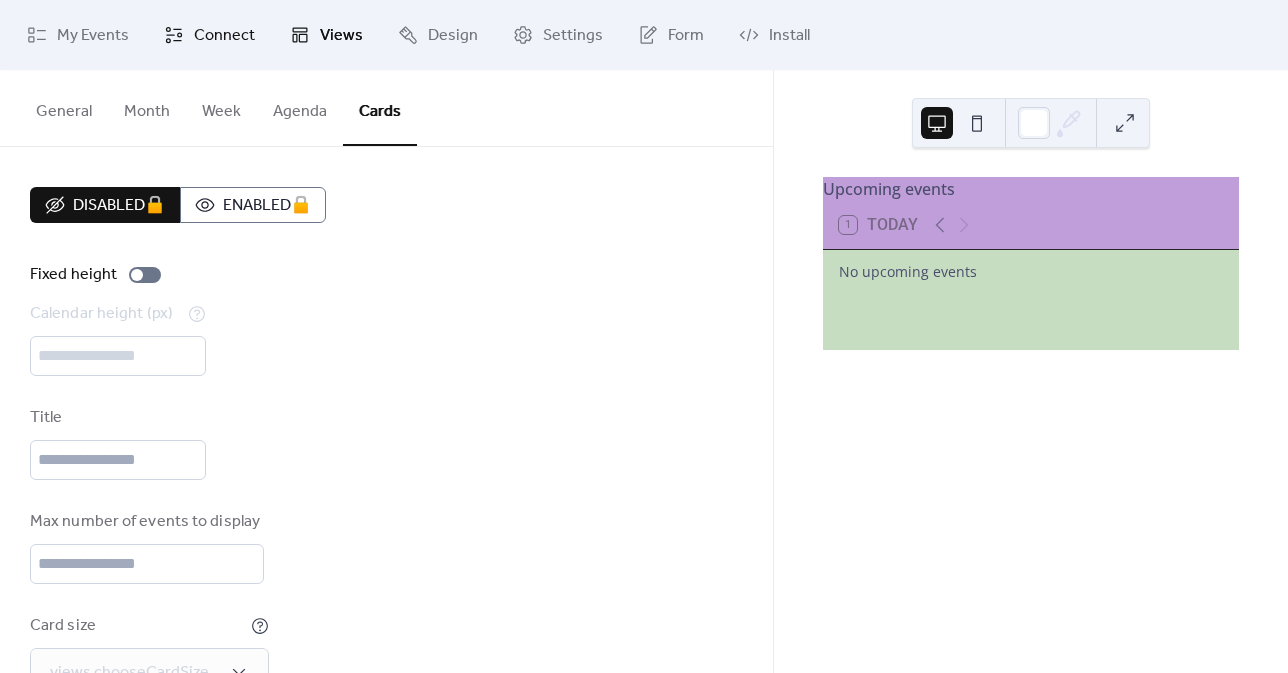 click on "Connect" at bounding box center (224, 36) 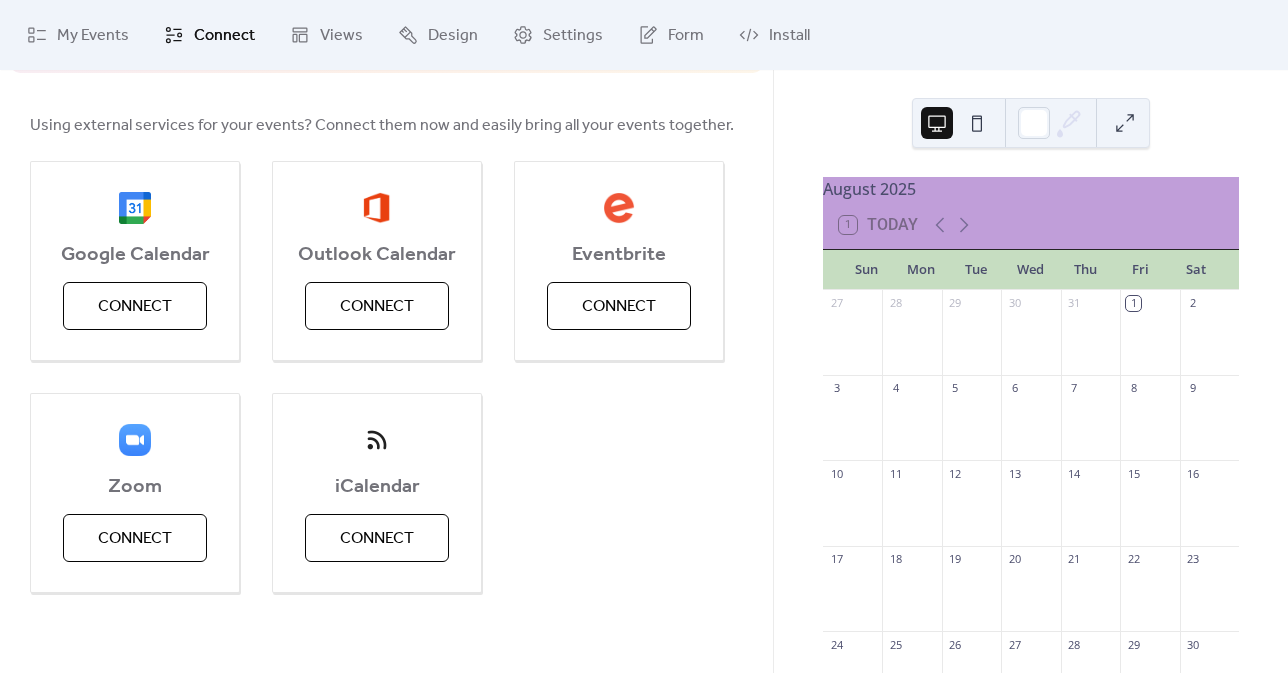 scroll, scrollTop: 0, scrollLeft: 0, axis: both 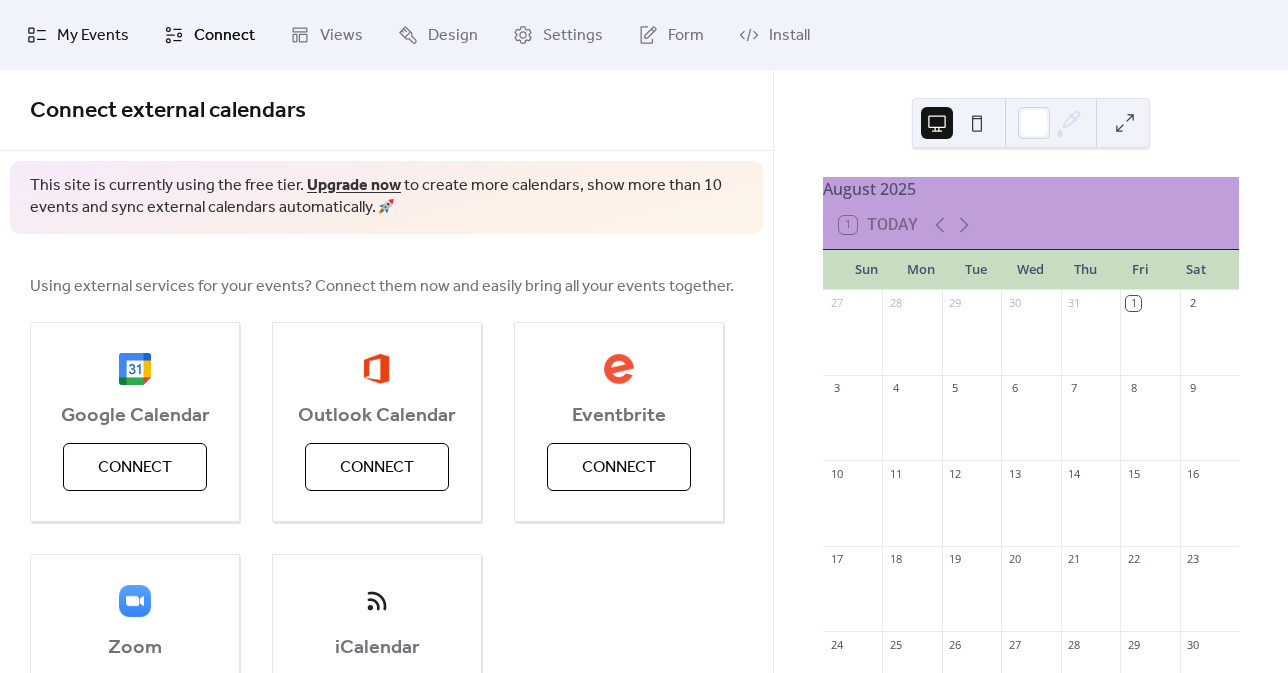 click on "My Events" at bounding box center [93, 36] 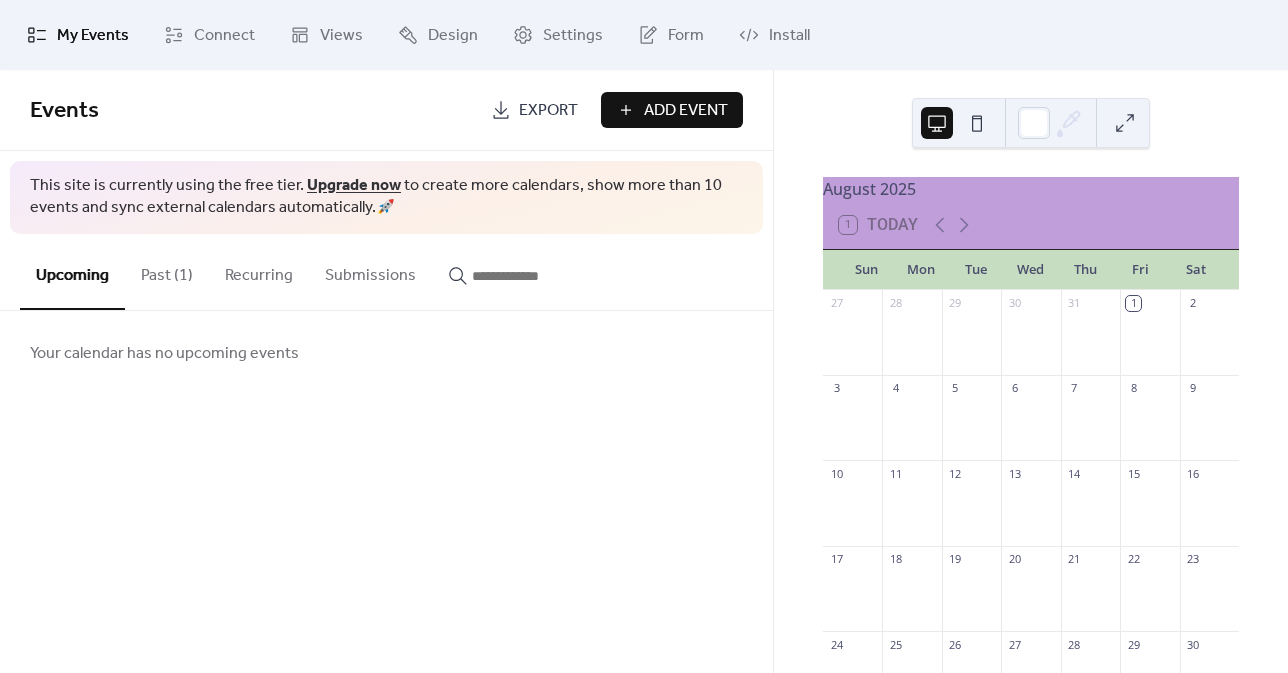 click at bounding box center (532, 276) 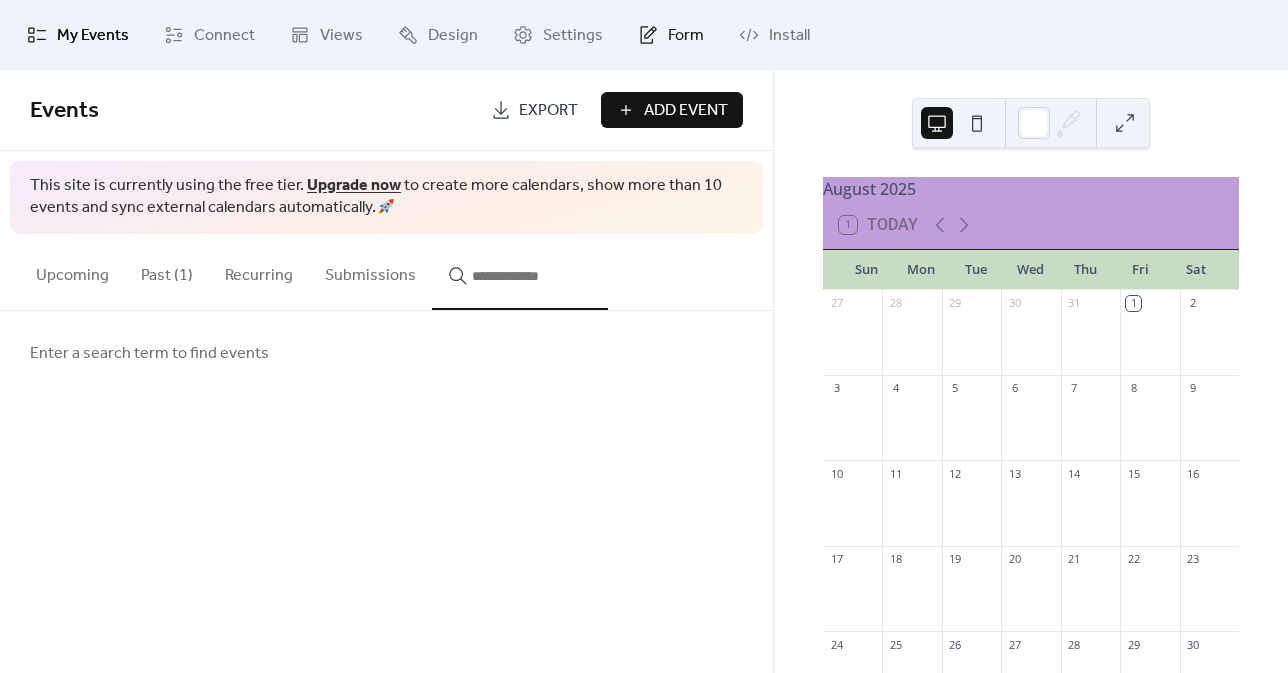 click on "Form" at bounding box center (671, 35) 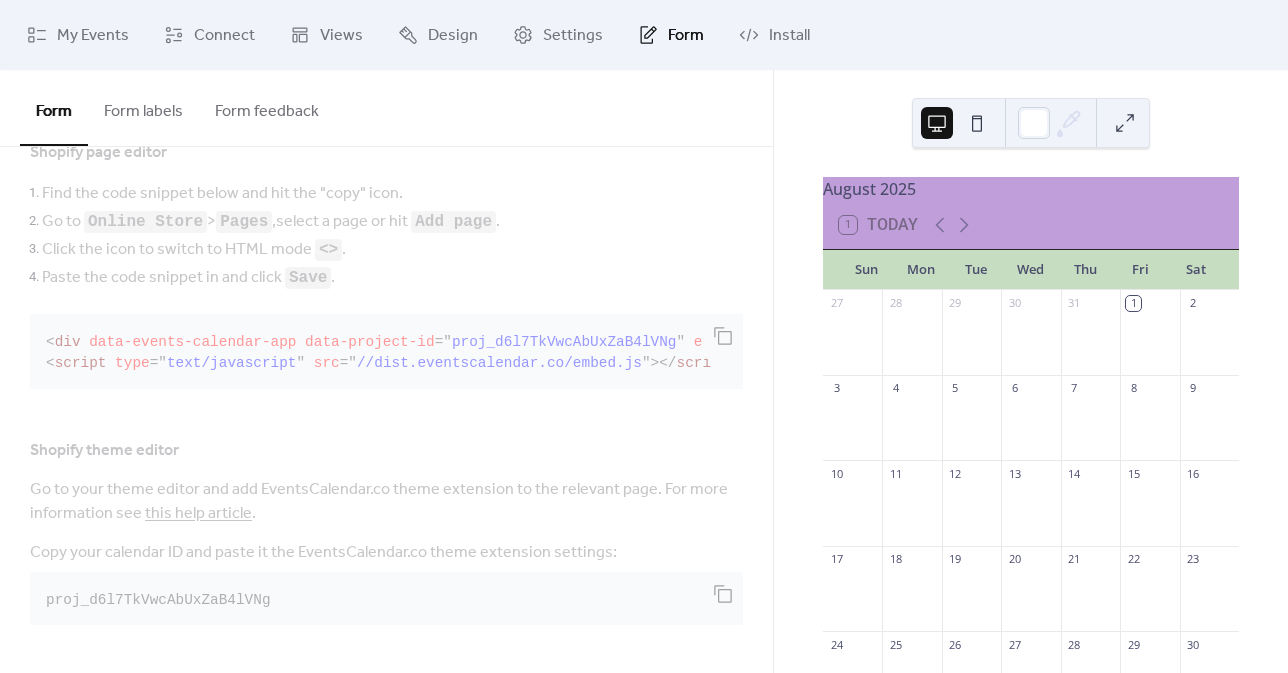 scroll, scrollTop: 402, scrollLeft: 0, axis: vertical 